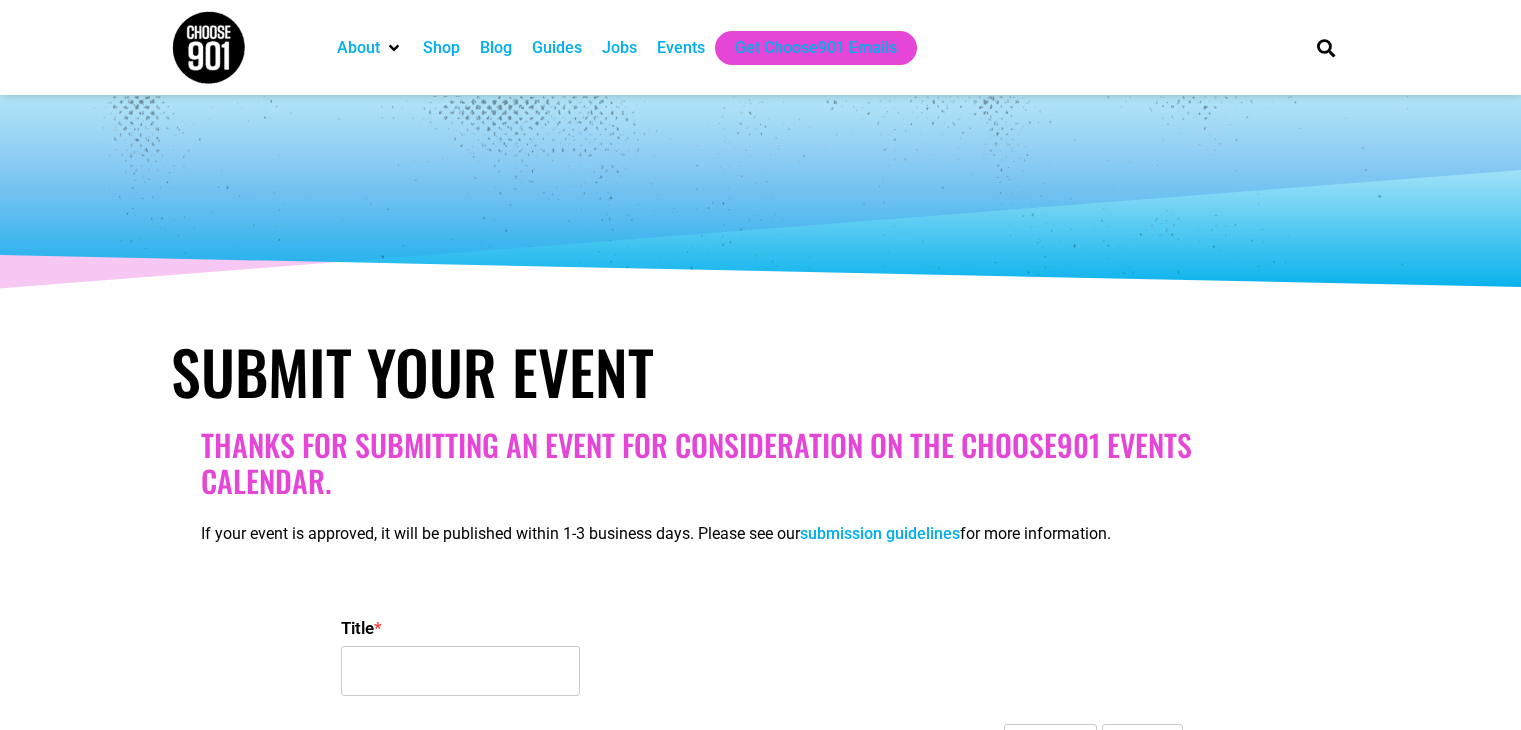 select 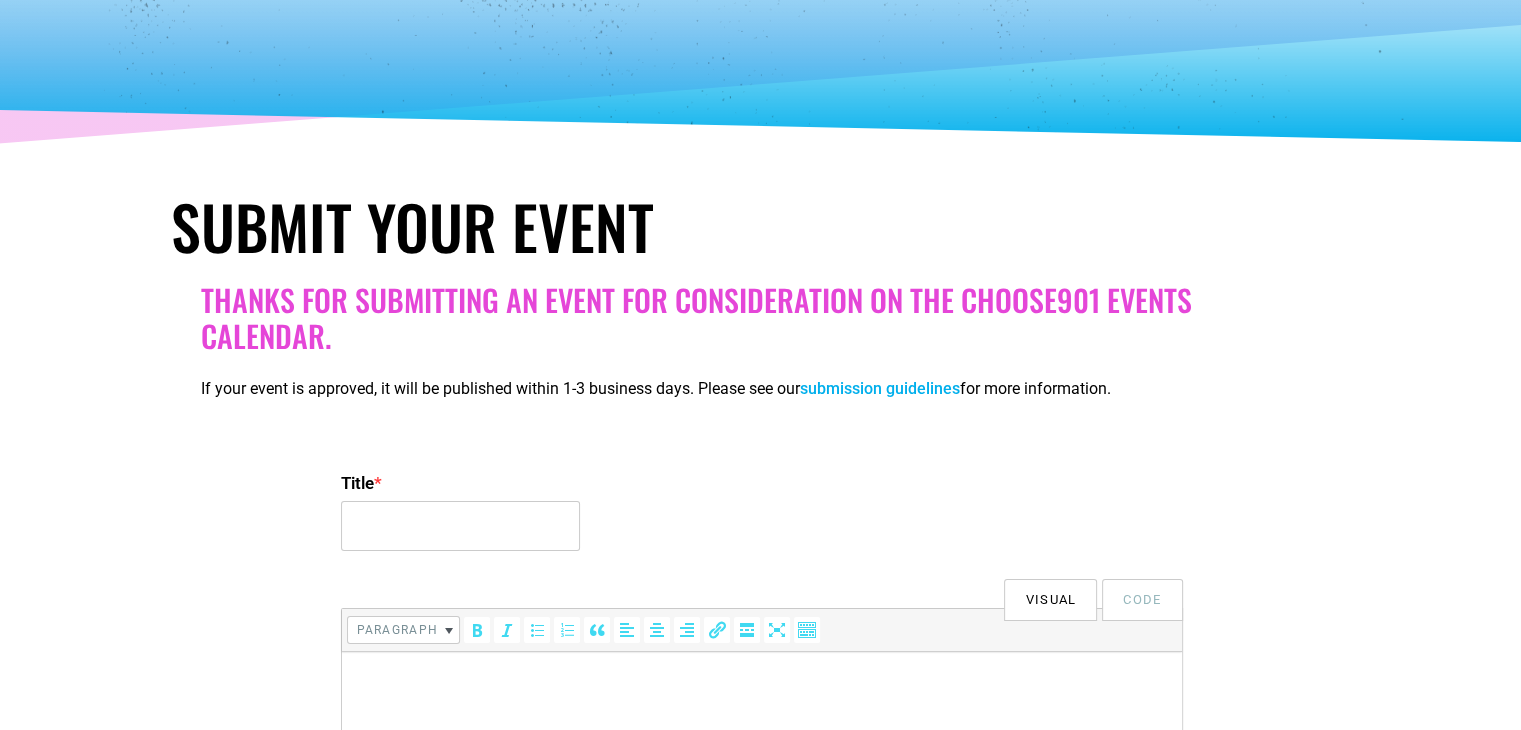 scroll, scrollTop: 300, scrollLeft: 0, axis: vertical 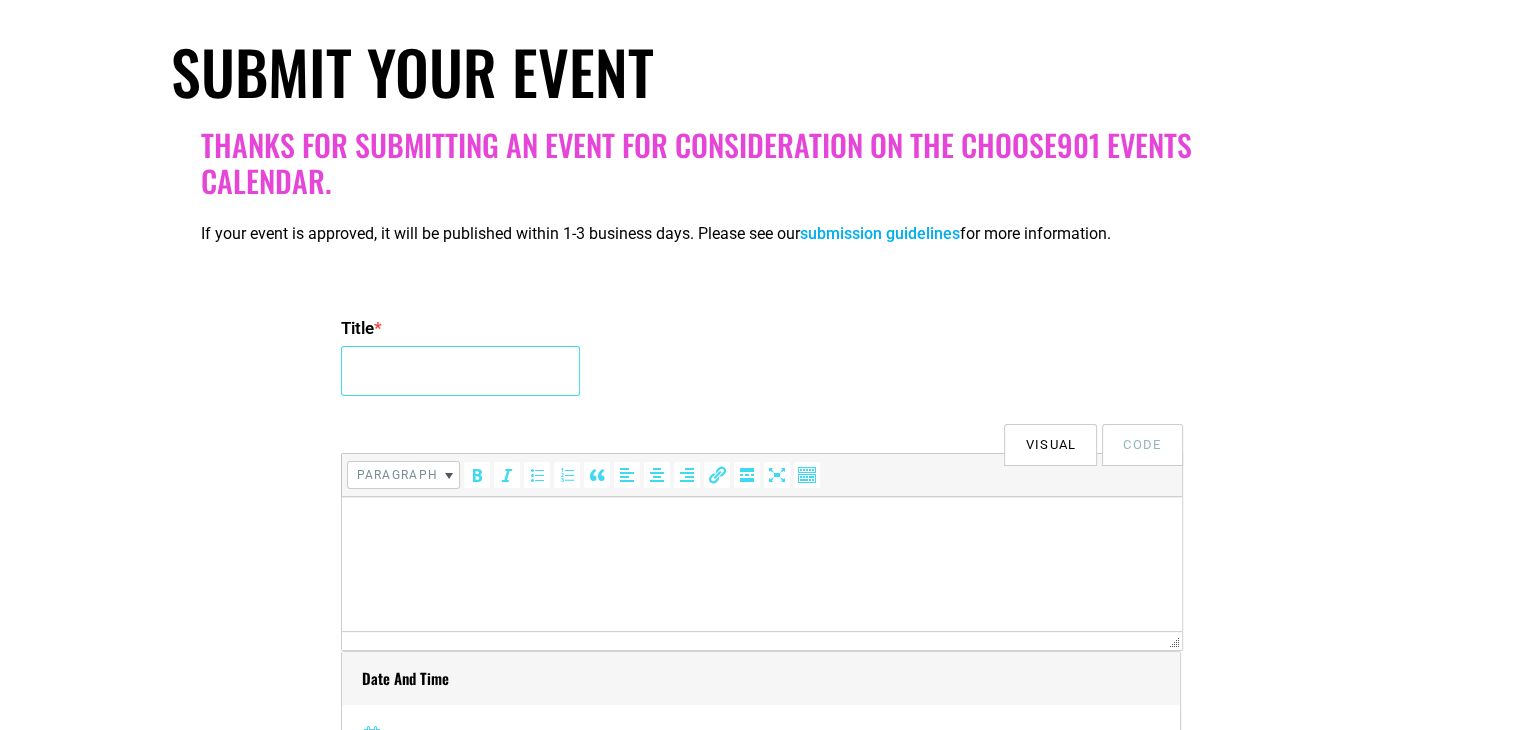 click on "Title  *" at bounding box center [460, 371] 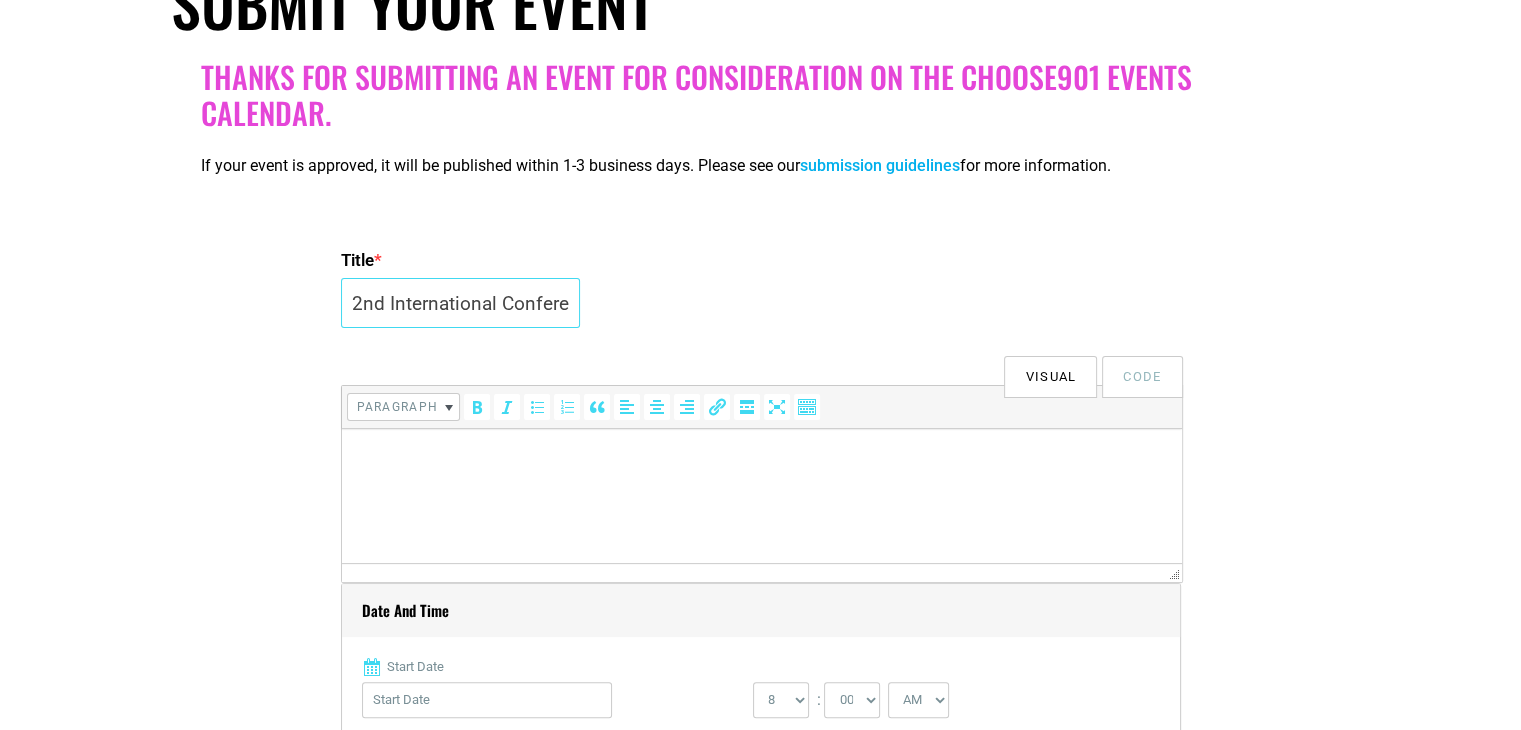 scroll, scrollTop: 400, scrollLeft: 0, axis: vertical 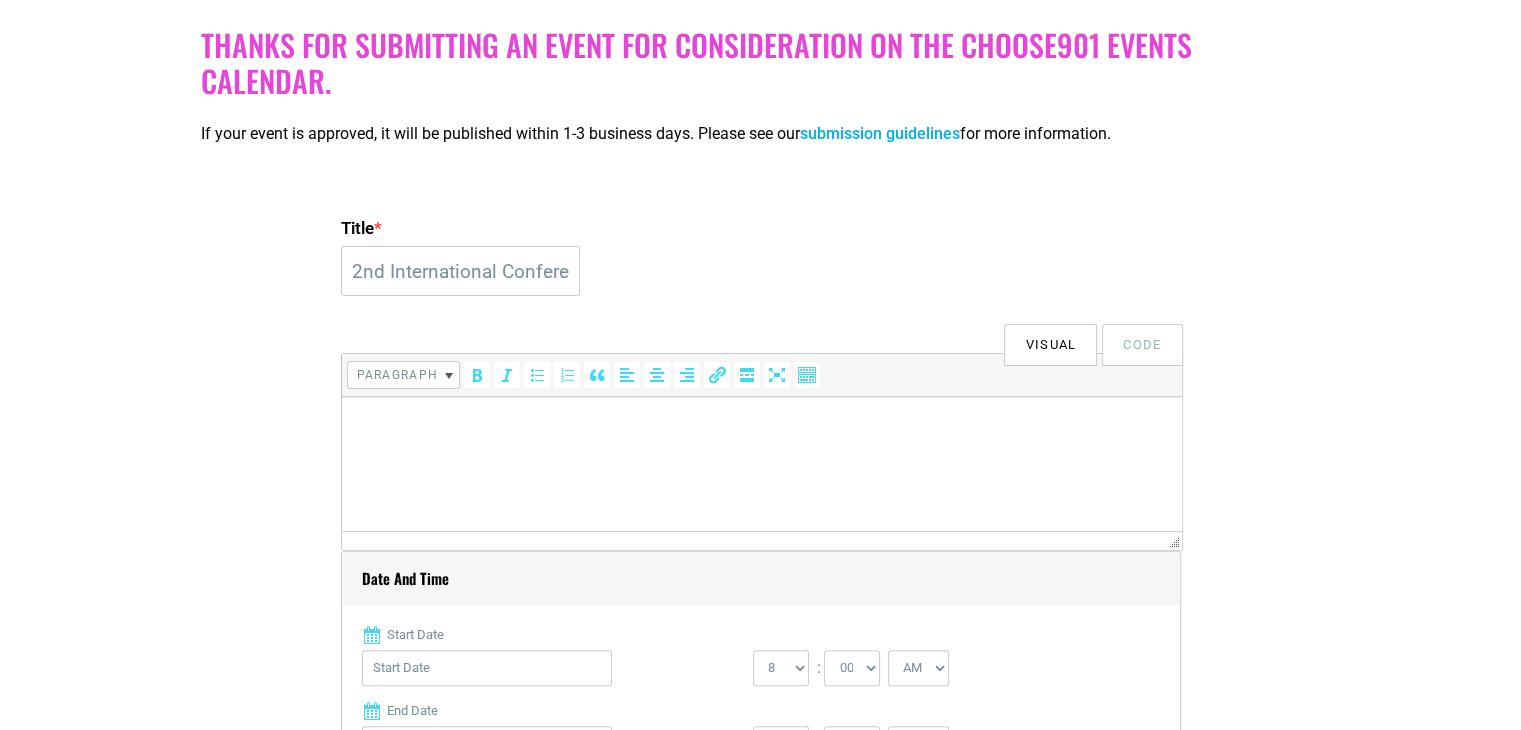 click at bounding box center (761, 425) 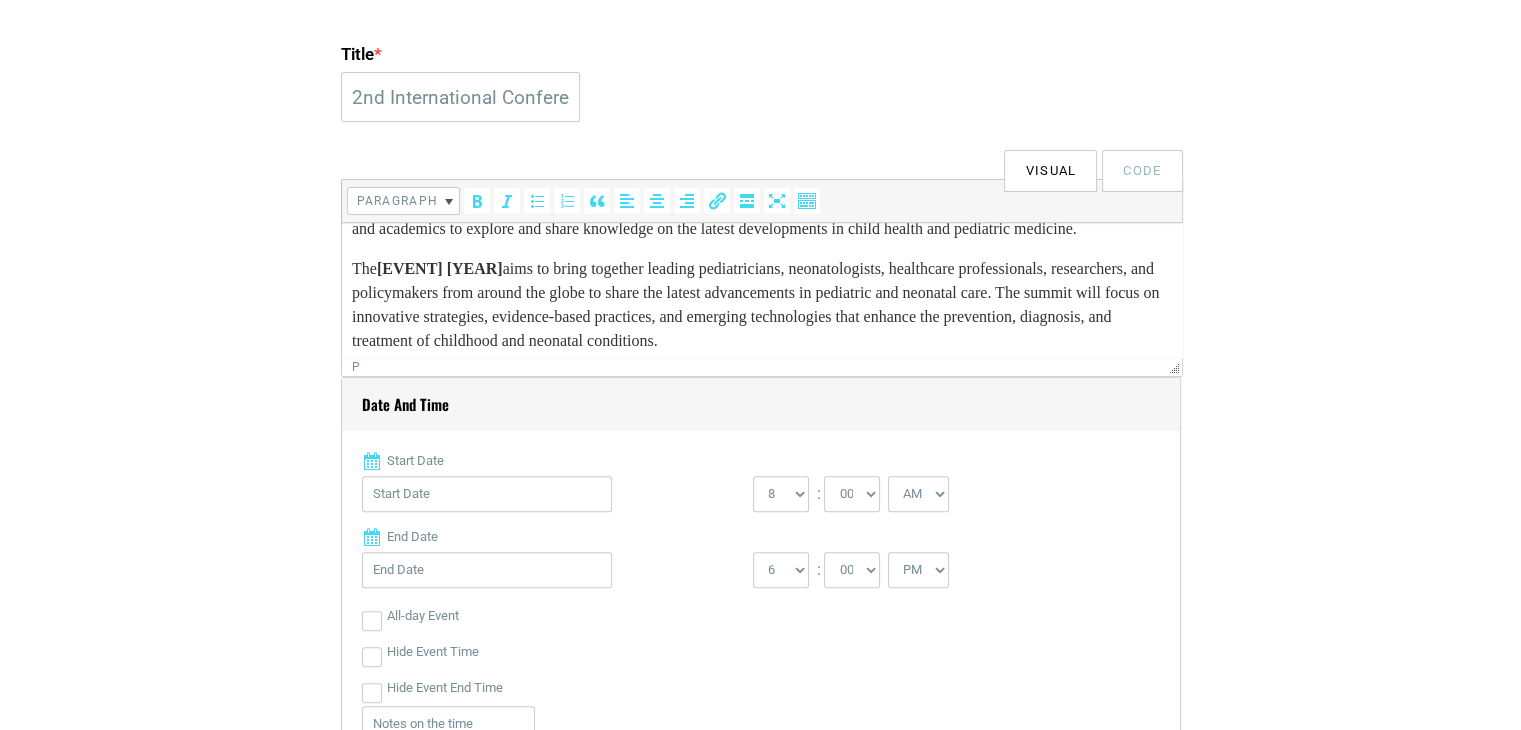 scroll, scrollTop: 900, scrollLeft: 0, axis: vertical 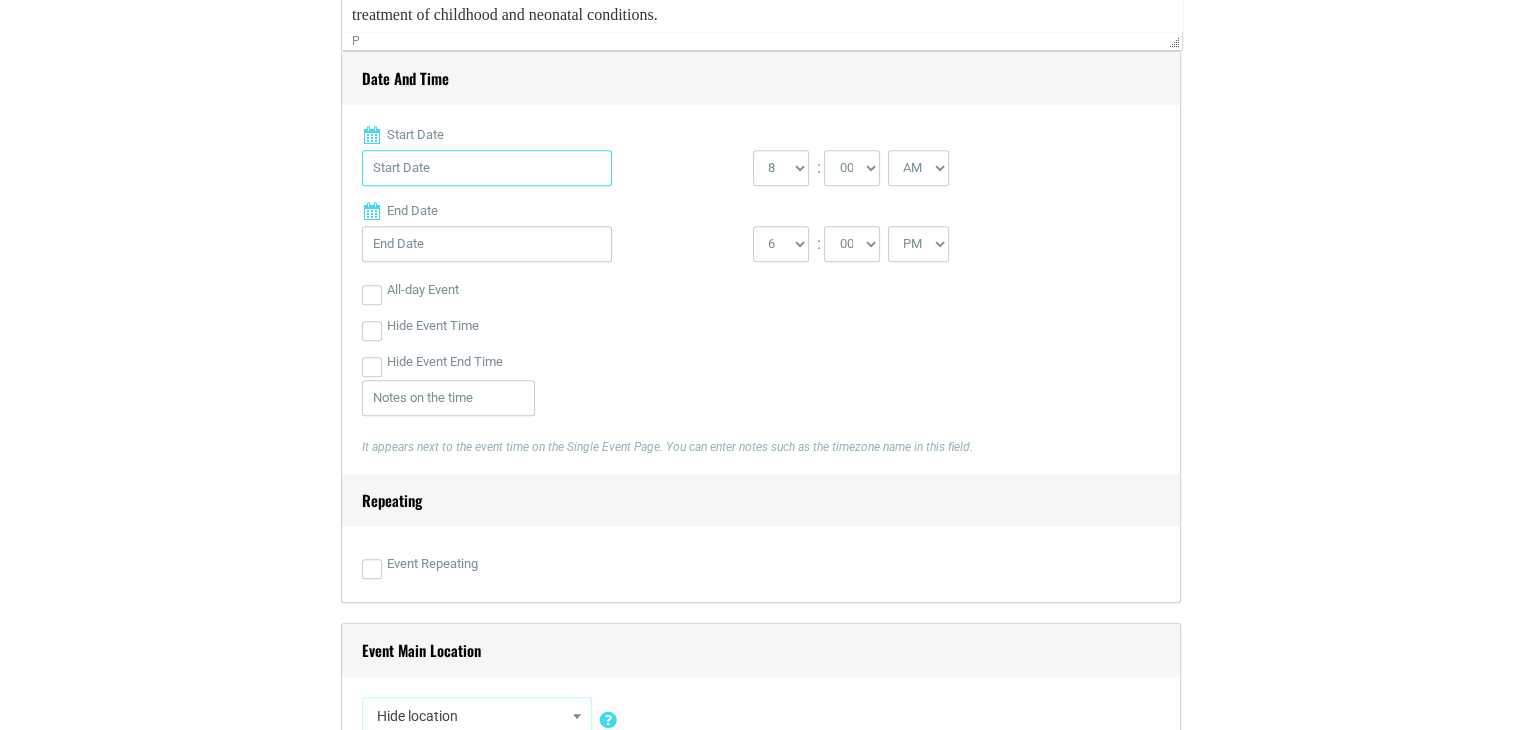 click on "Start Date" at bounding box center (487, 168) 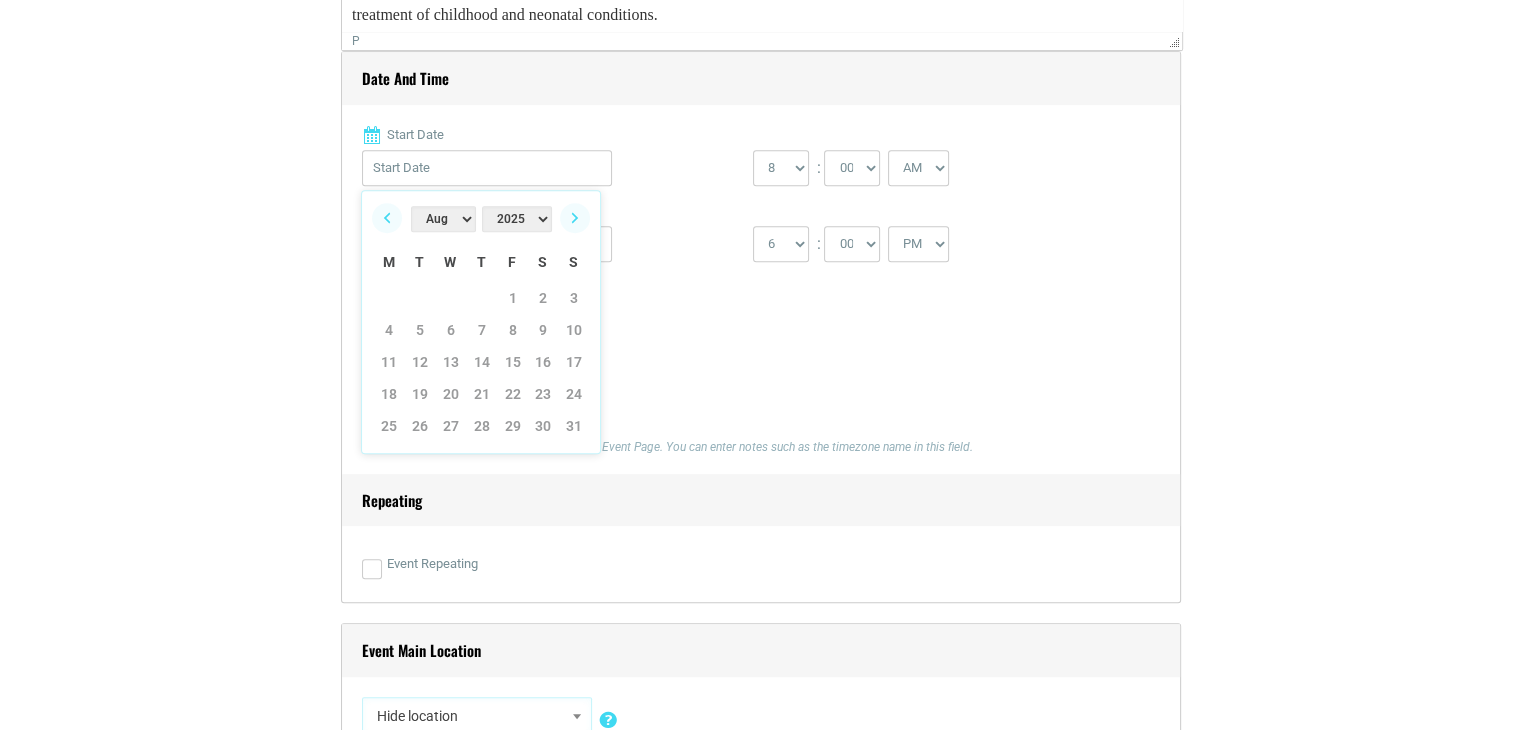 click on "Jan Feb Mar Apr May Jun Jul Aug Sep Oct Nov Dec" at bounding box center (443, 219) 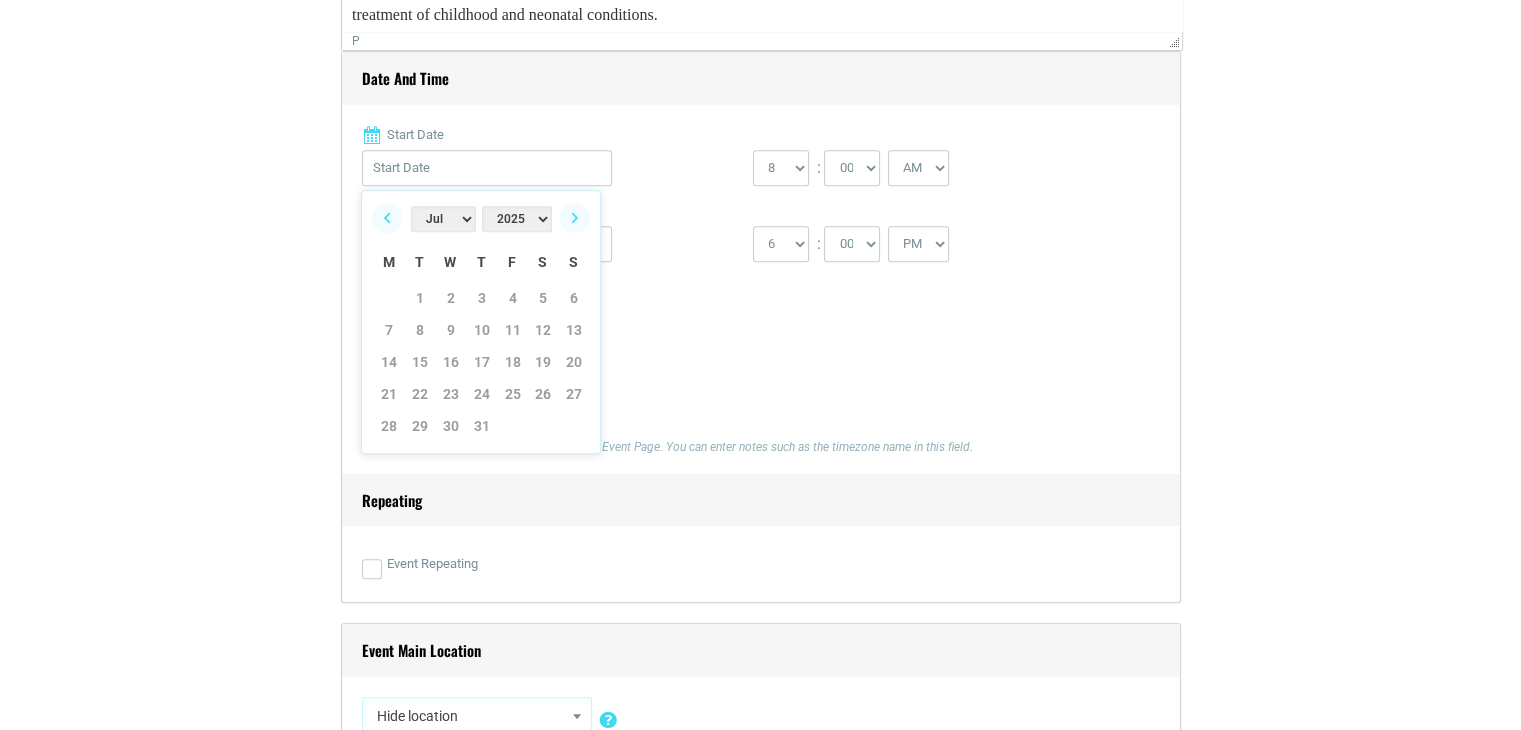 click on "[YEAR] [YEAR] [YEAR] [YEAR] [YEAR] [YEAR] [YEAR] [YEAR] [YEAR]" at bounding box center [517, 219] 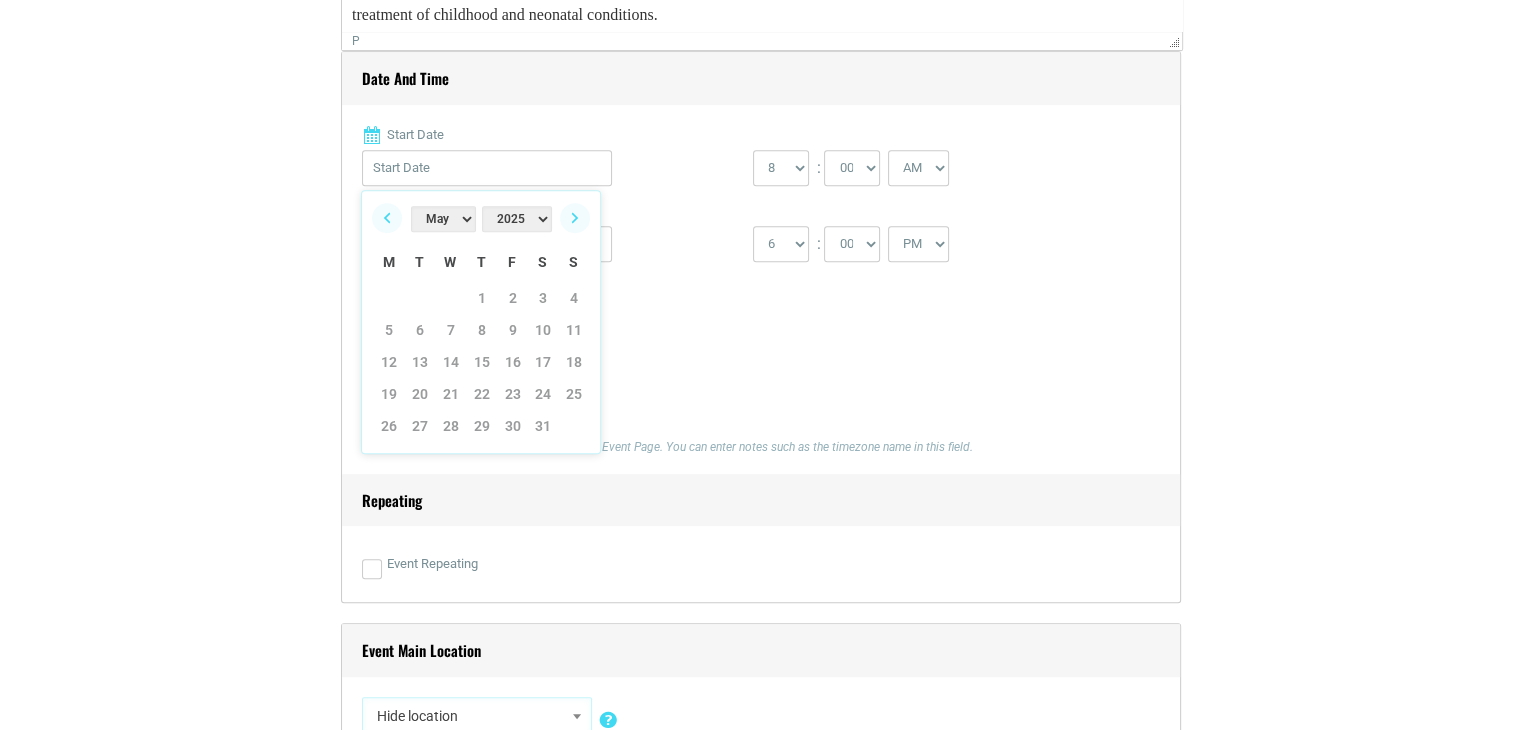 click on "[YEAR] [YEAR] [YEAR] [YEAR] [YEAR] [YEAR] [YEAR] [YEAR] [YEAR]" at bounding box center [517, 219] 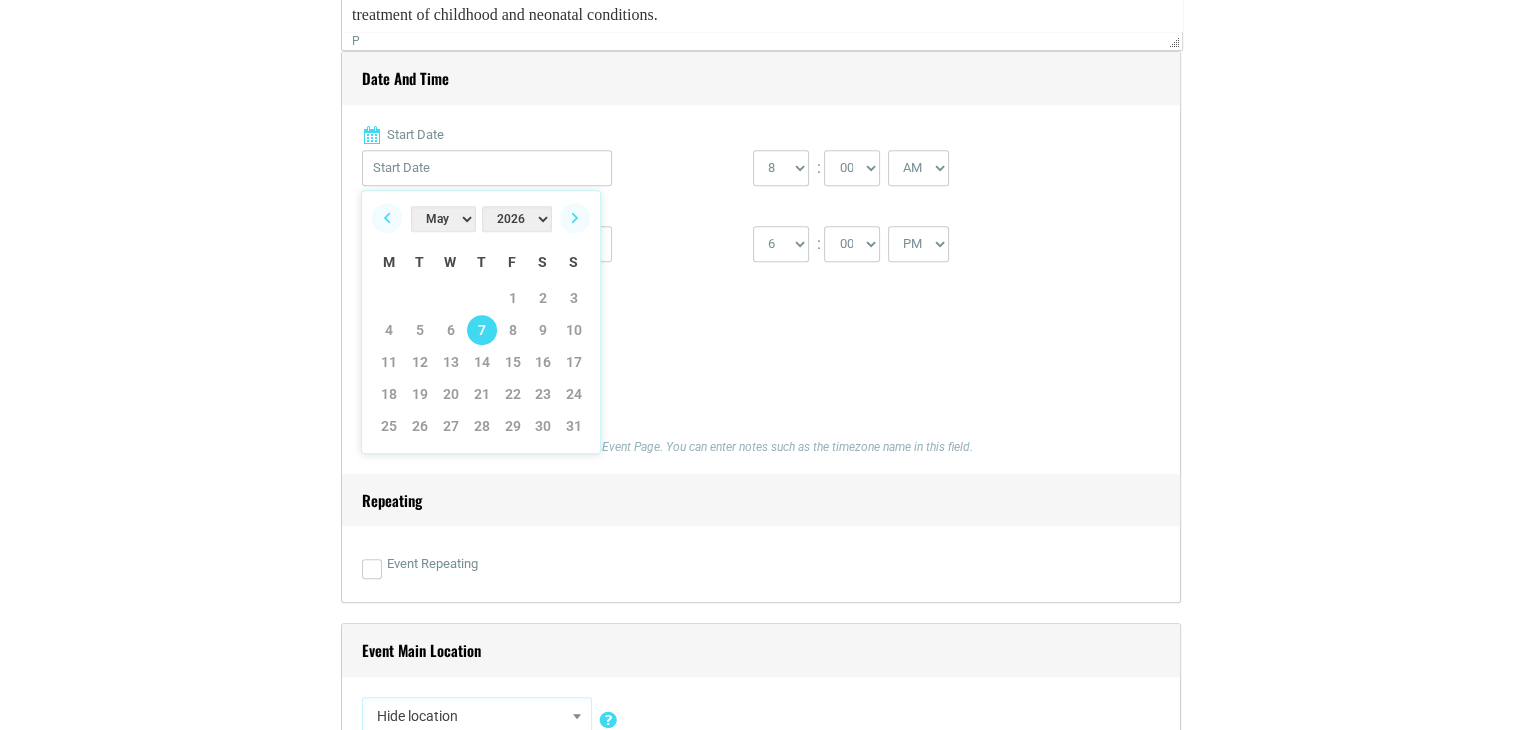 click on "7" at bounding box center [482, 330] 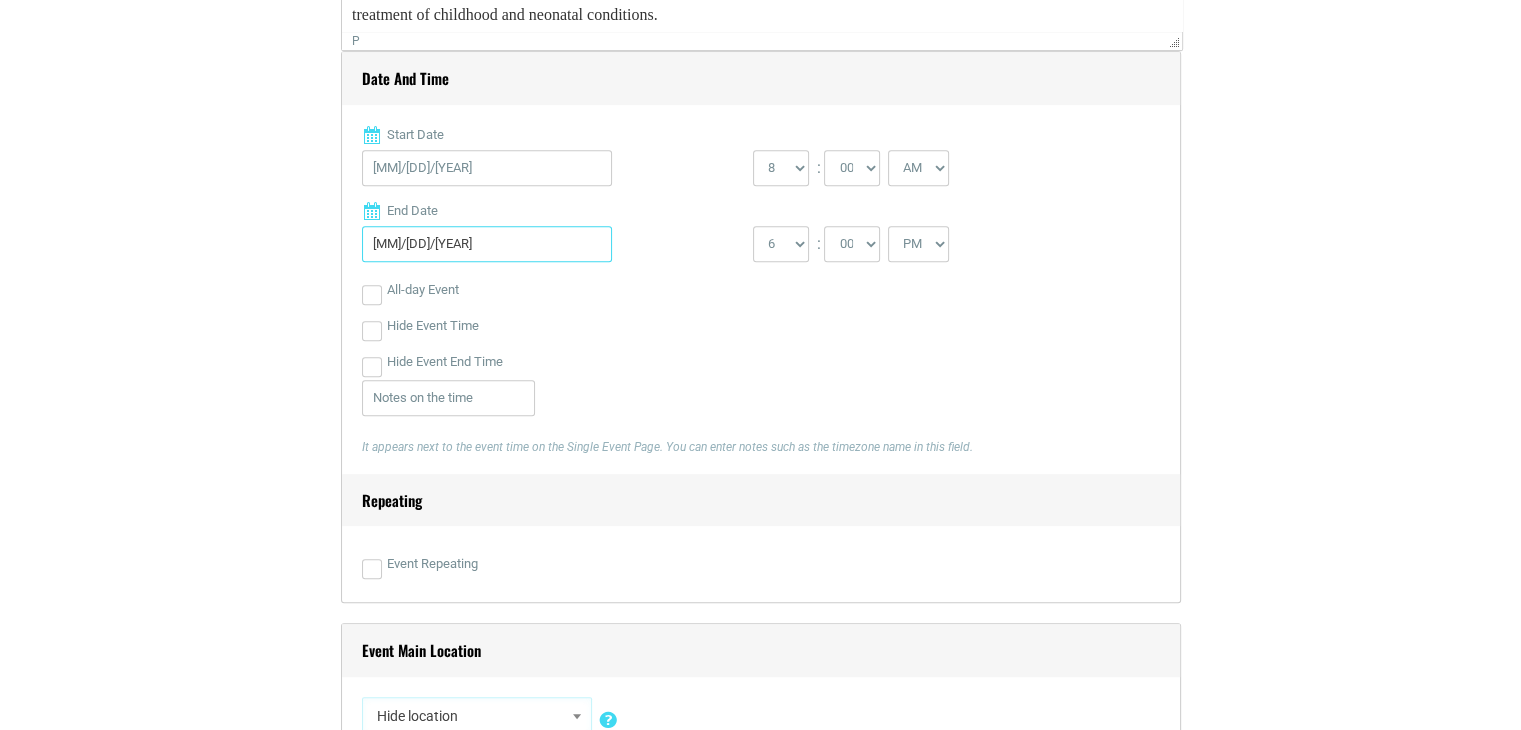 click on "[MM]/[DD]/[YEAR]" at bounding box center (487, 244) 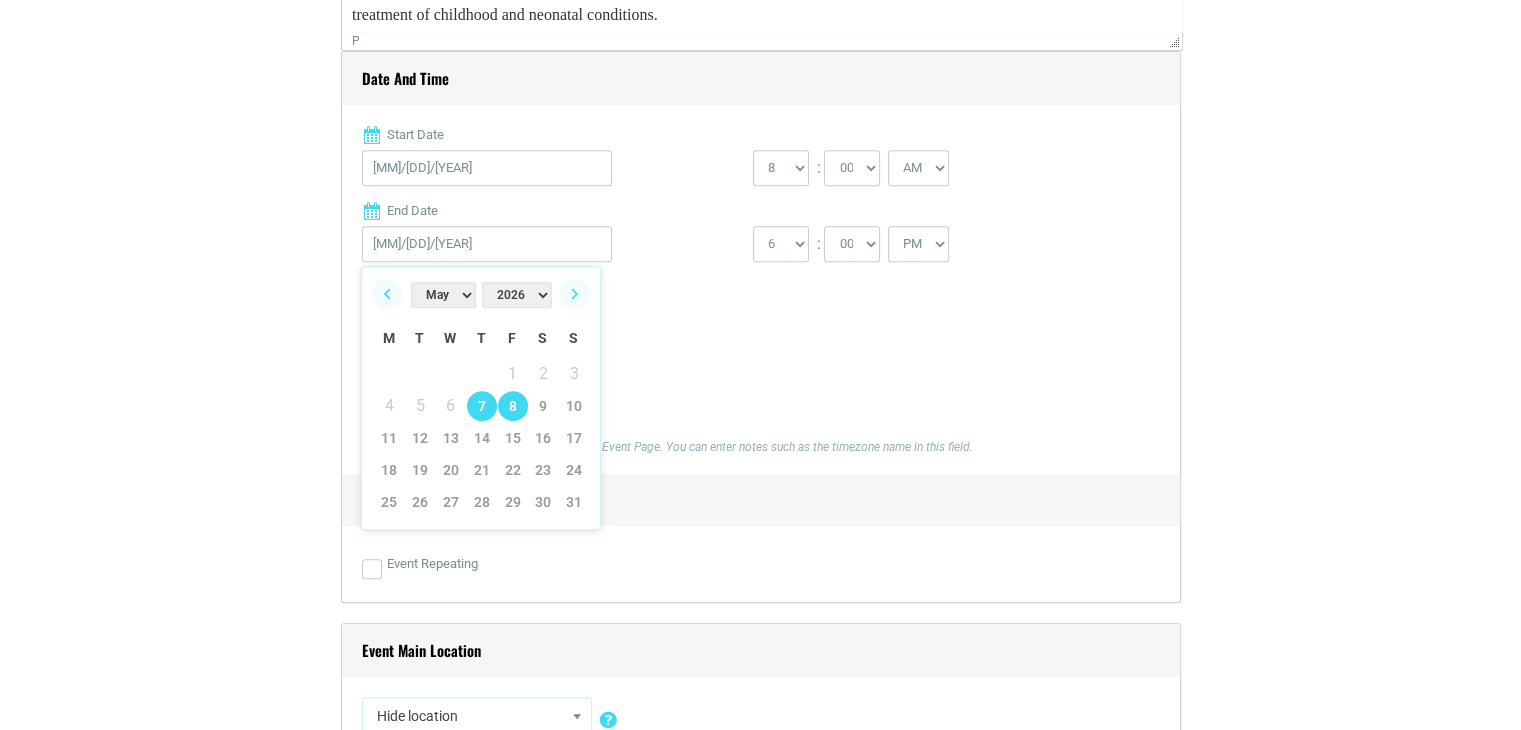 click on "8" at bounding box center (513, 406) 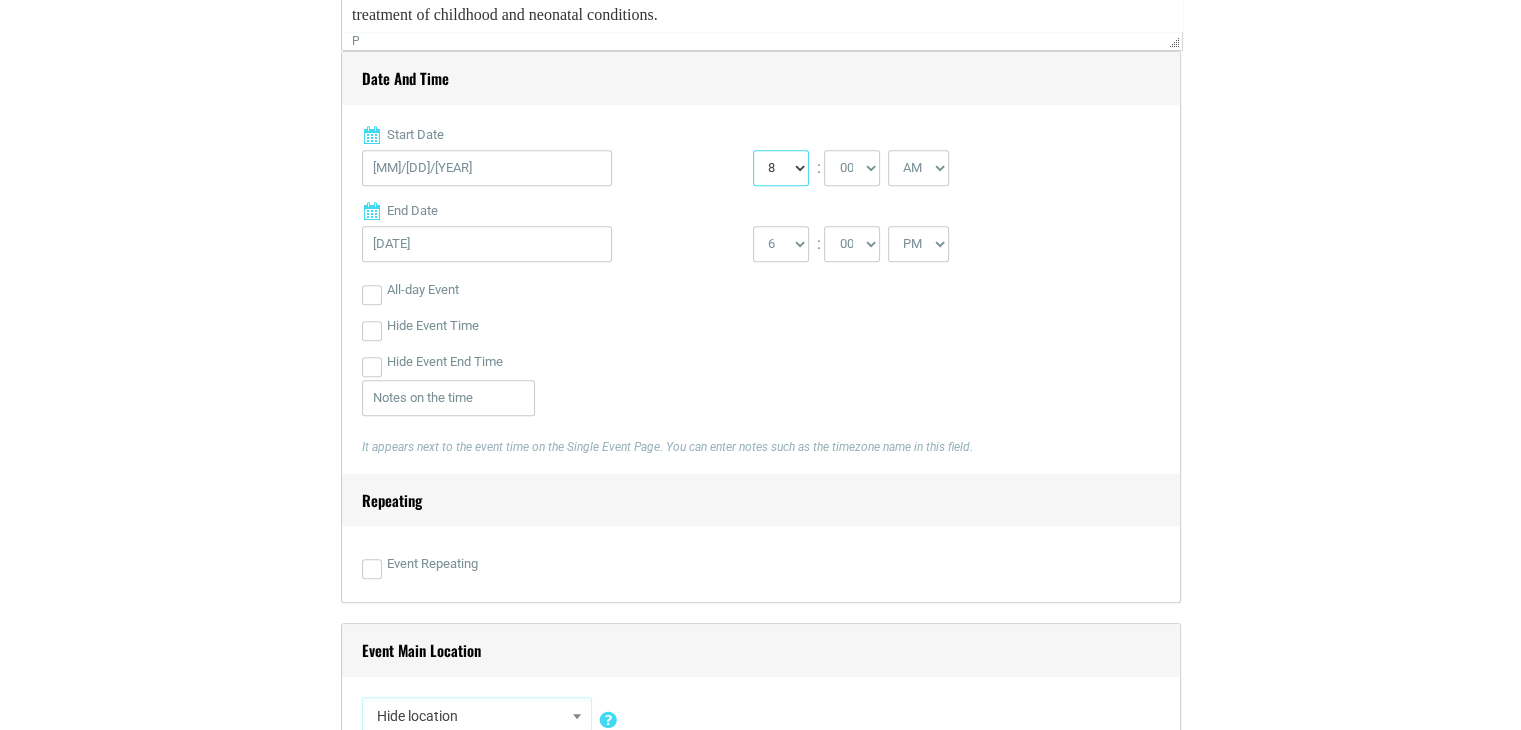 click on "0
1
2
3
4
5
6
7
8
9
10
11
12" at bounding box center [781, 168] 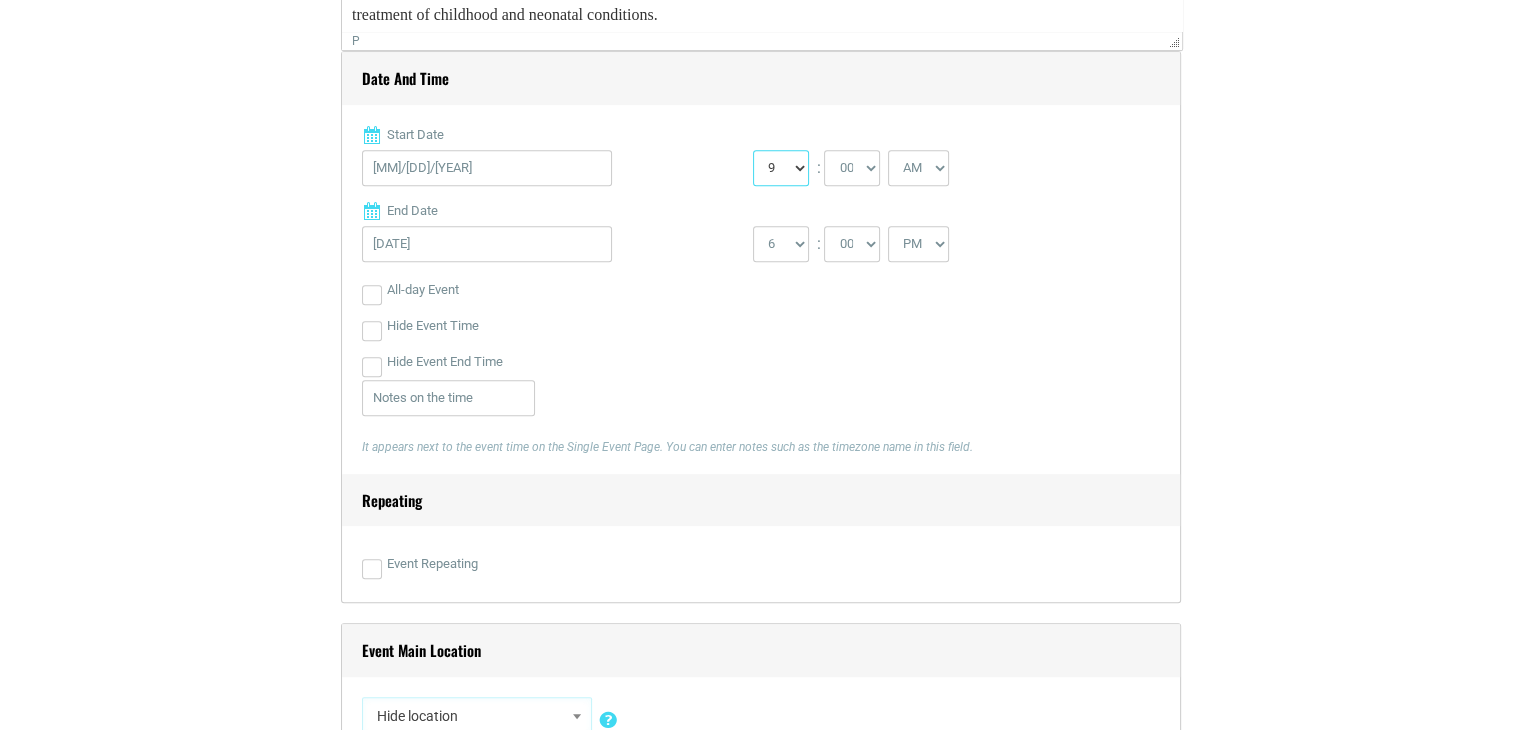 click on "0
1
2
3
4
5
6
7
8
9
10
11
12" at bounding box center [781, 168] 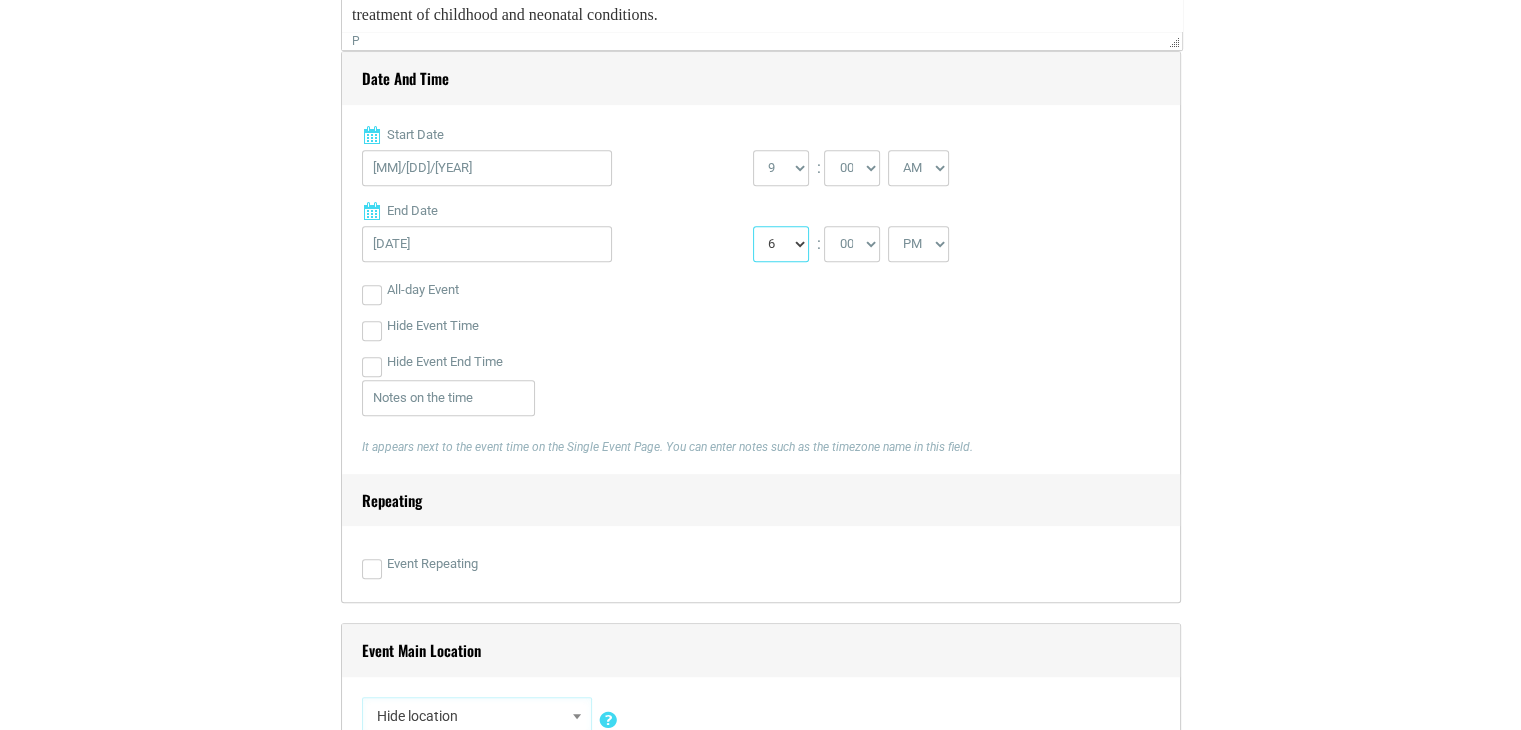 click on "1
2
3
4
5
6
7
8
9
10
11
12" at bounding box center (781, 244) 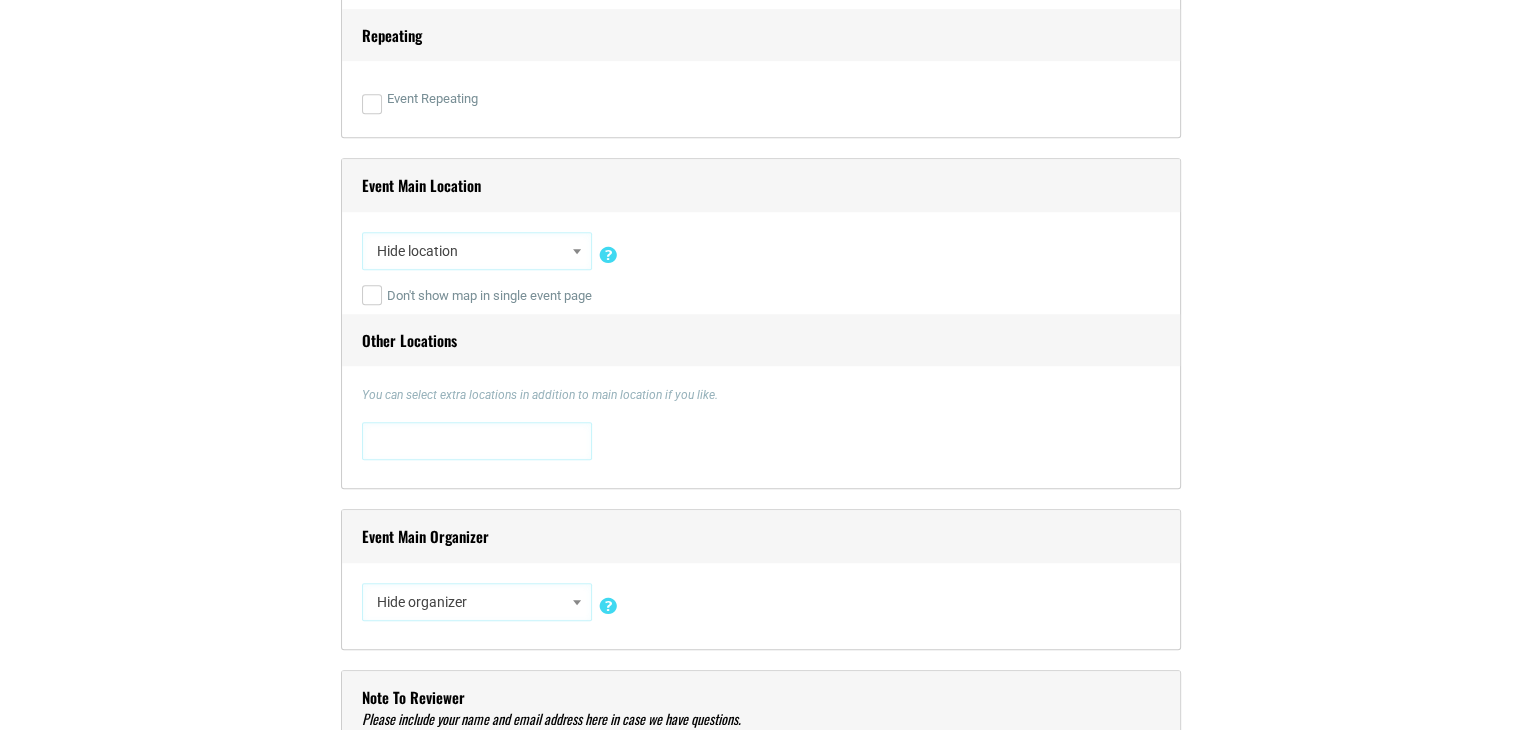 scroll, scrollTop: 1400, scrollLeft: 0, axis: vertical 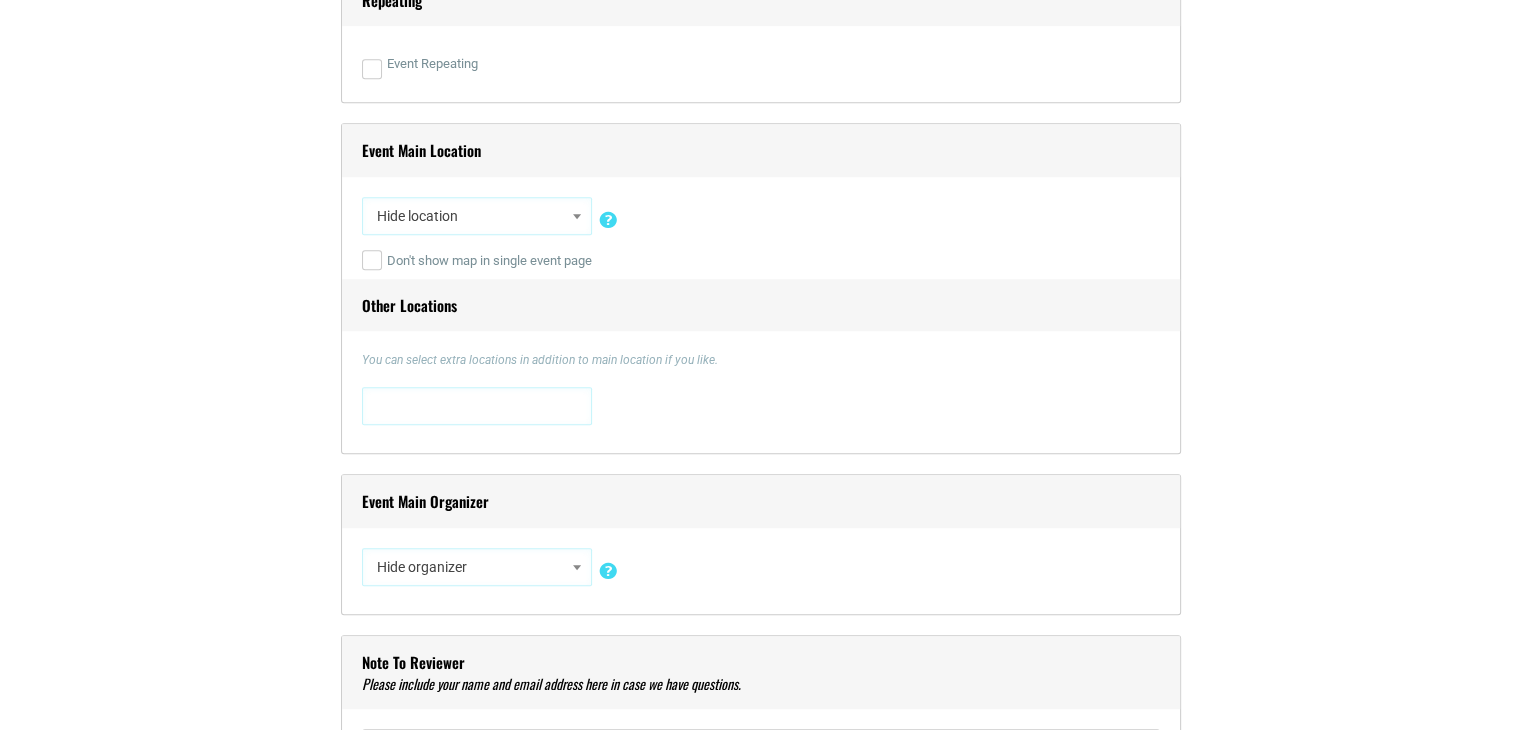 click on "Hide location" at bounding box center (477, 216) 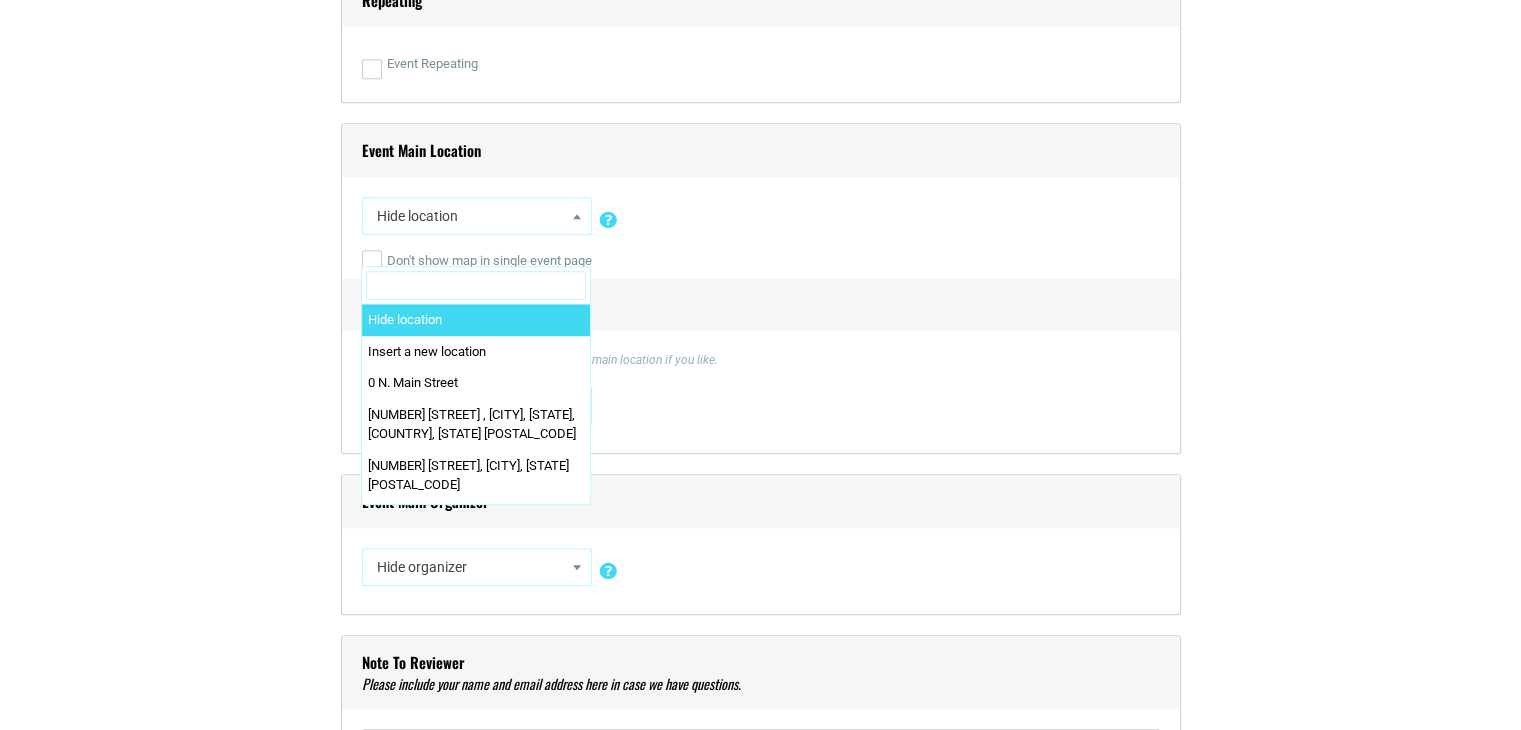 click at bounding box center (476, 286) 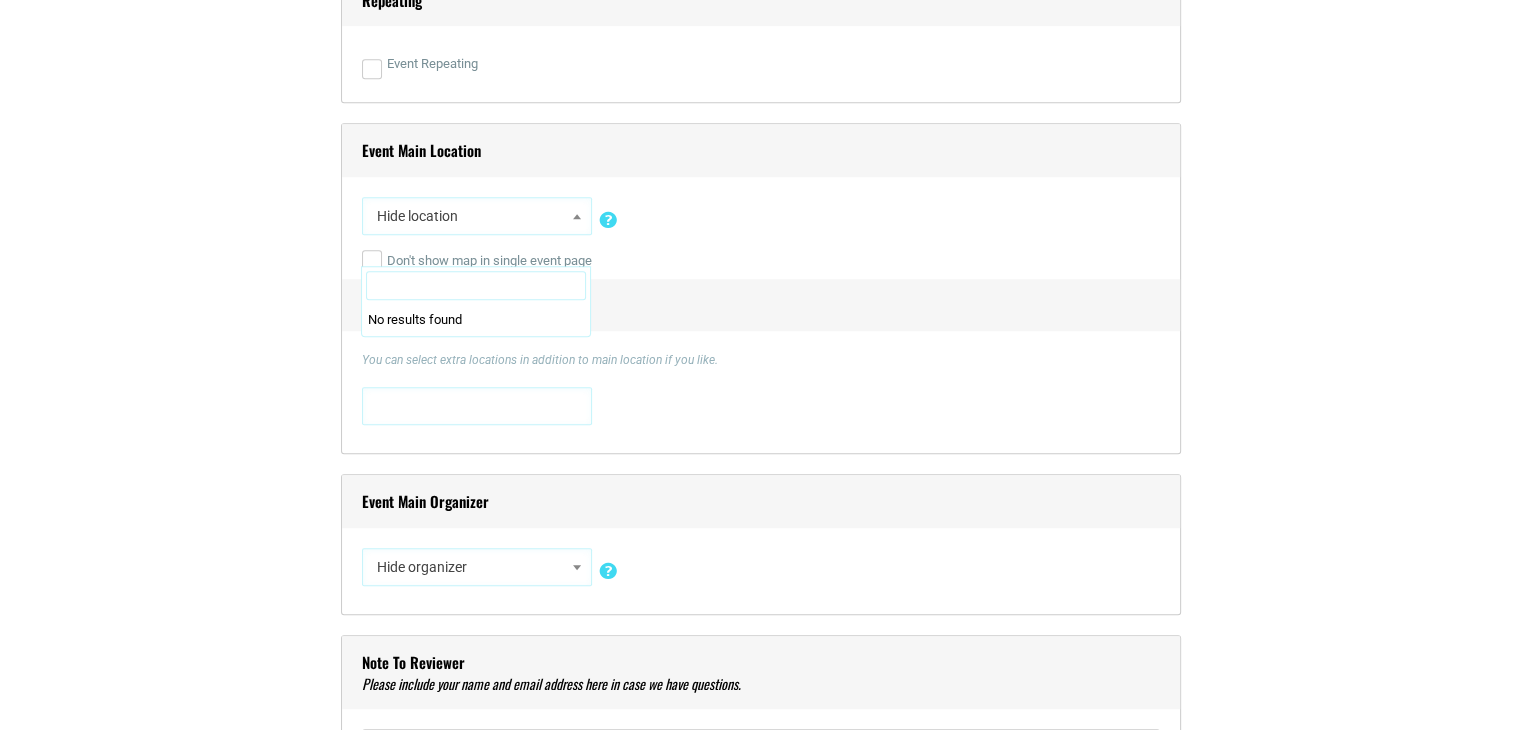 click on "Other Locations" at bounding box center [761, 305] 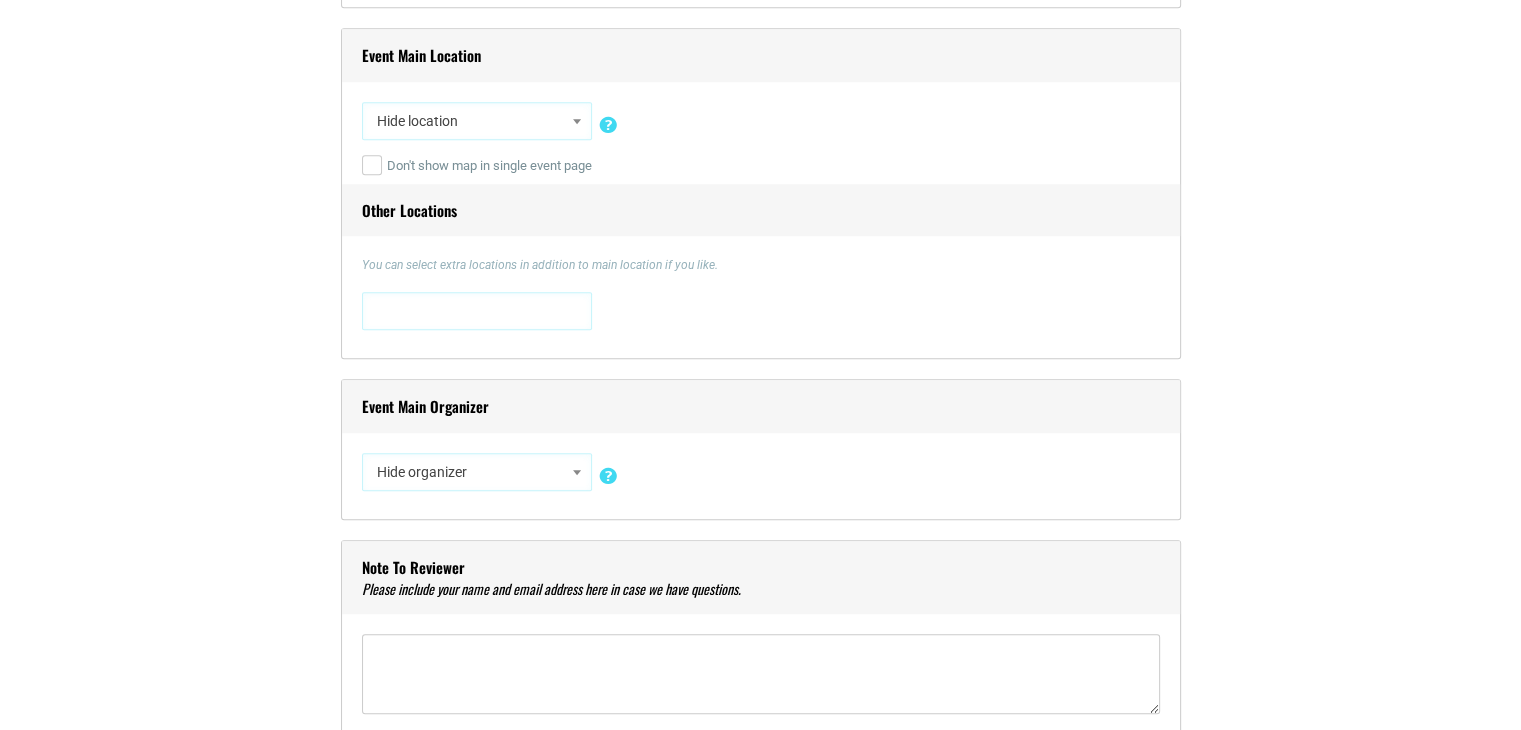 scroll, scrollTop: 1600, scrollLeft: 0, axis: vertical 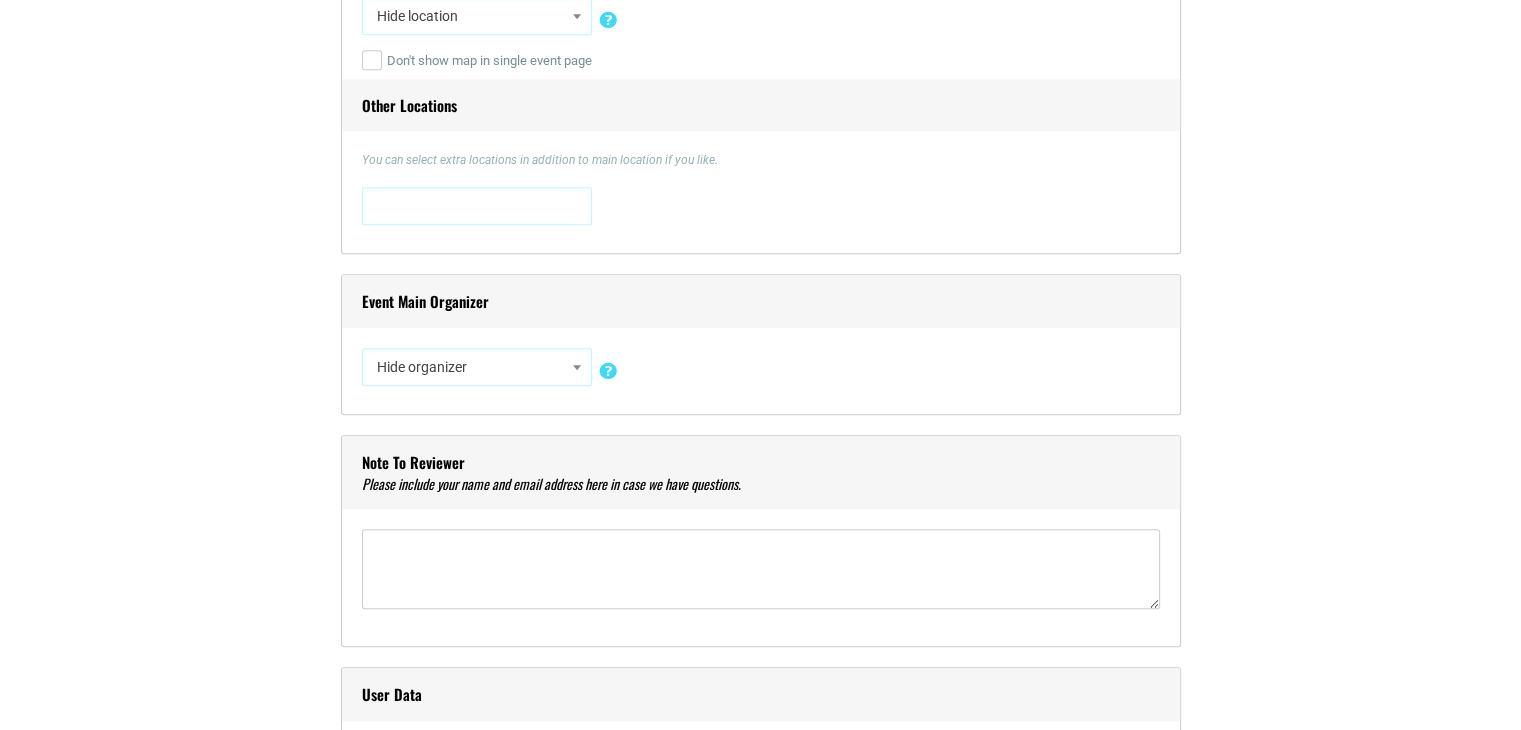 click at bounding box center (477, 204) 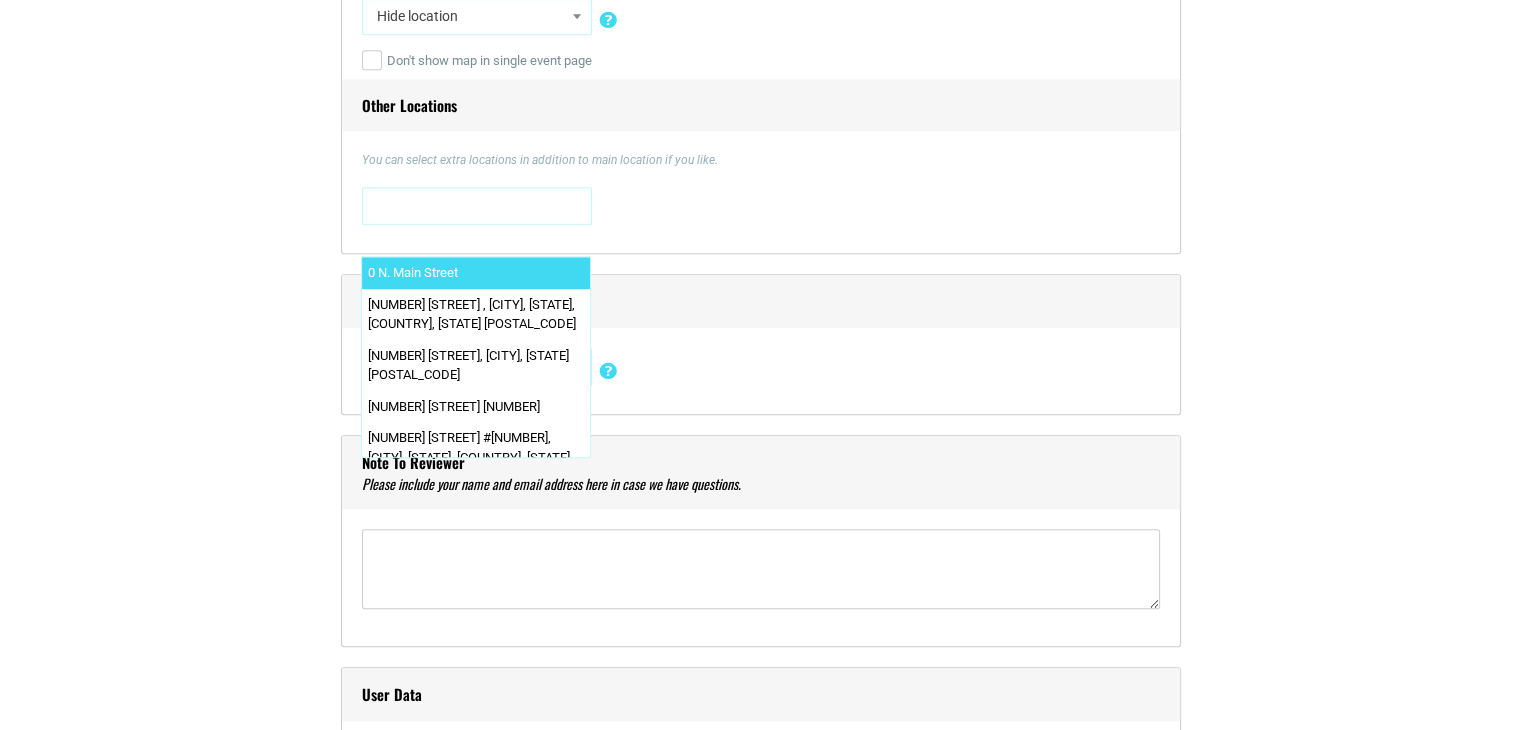 paste on "[CITY], [COUNTRY]" 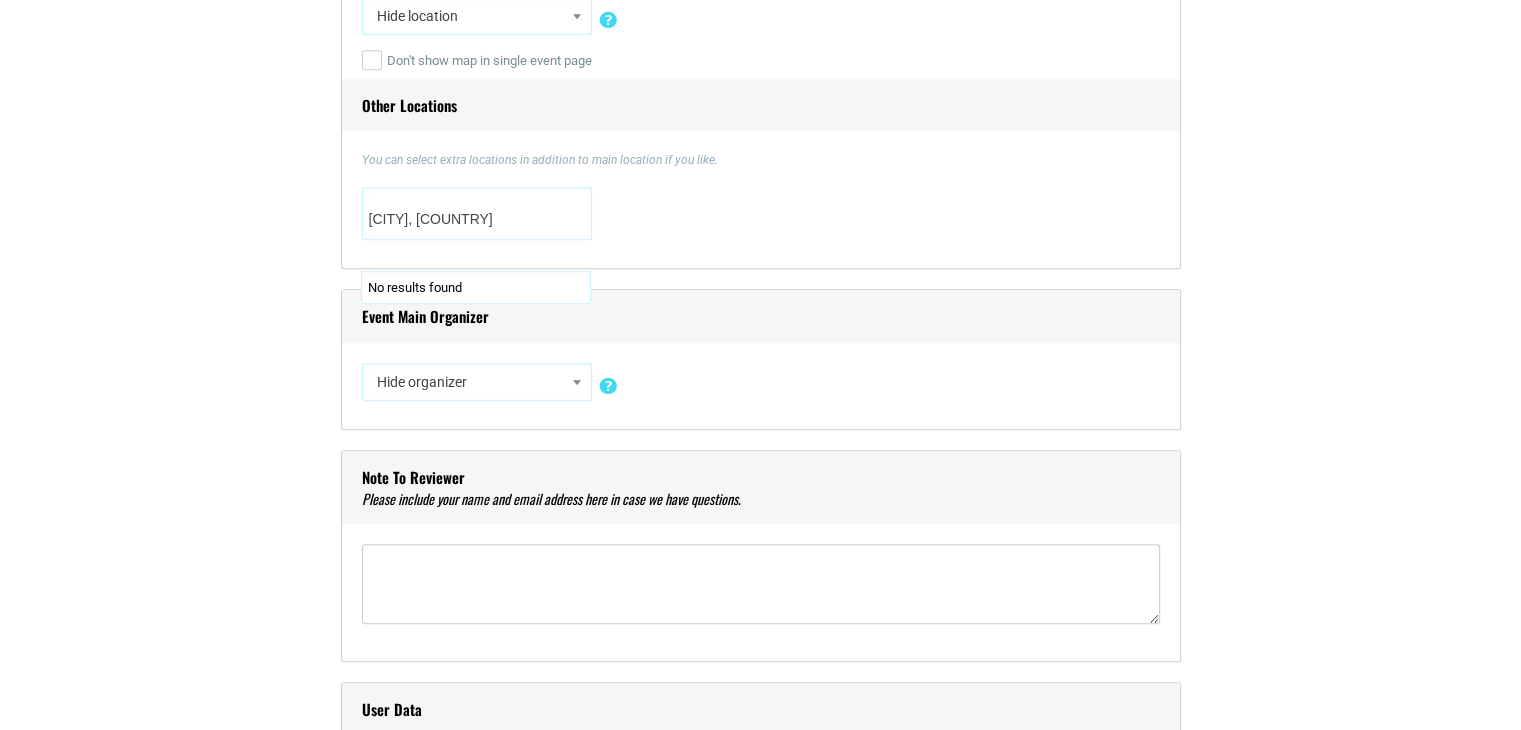 scroll, scrollTop: 1700, scrollLeft: 0, axis: vertical 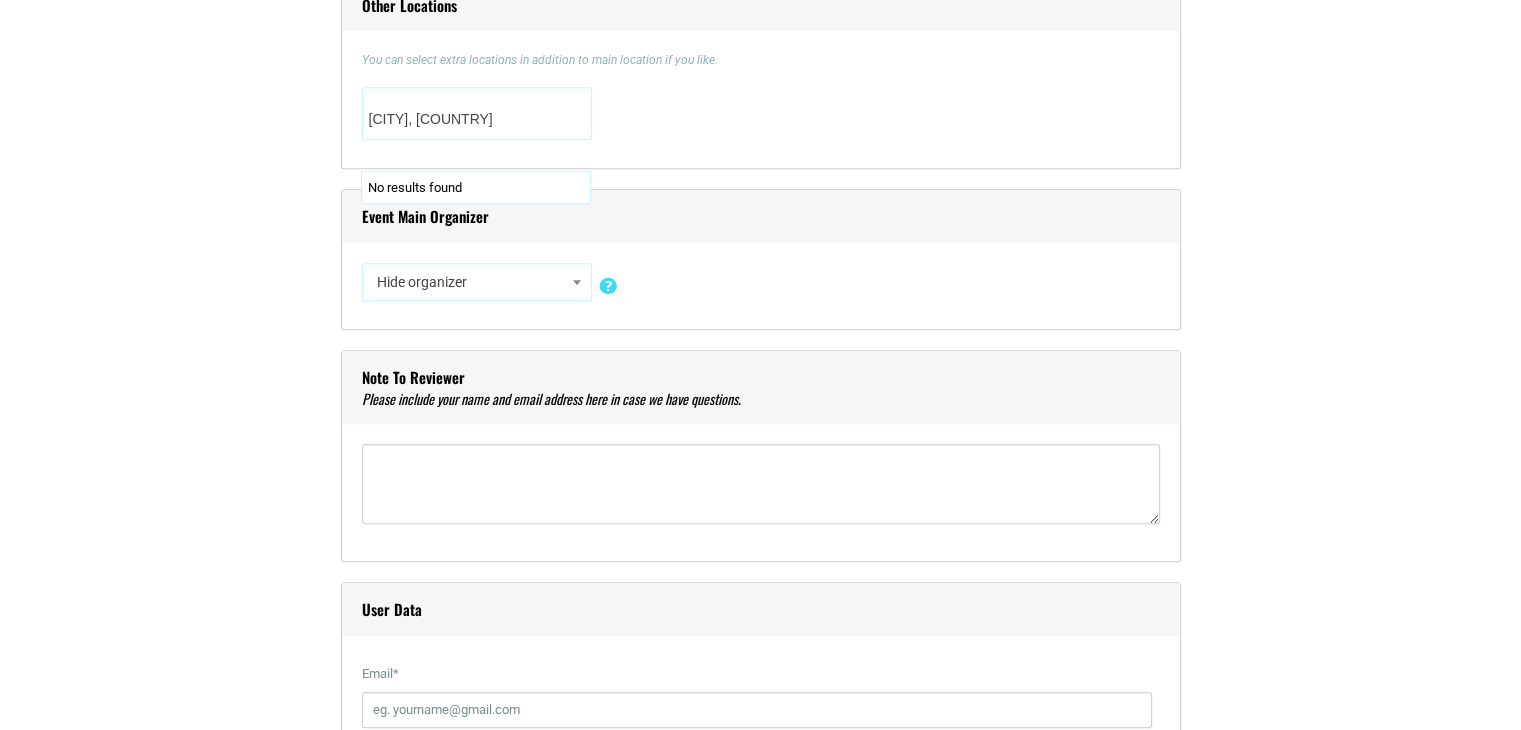 type on "[CITY], [COUNTRY]" 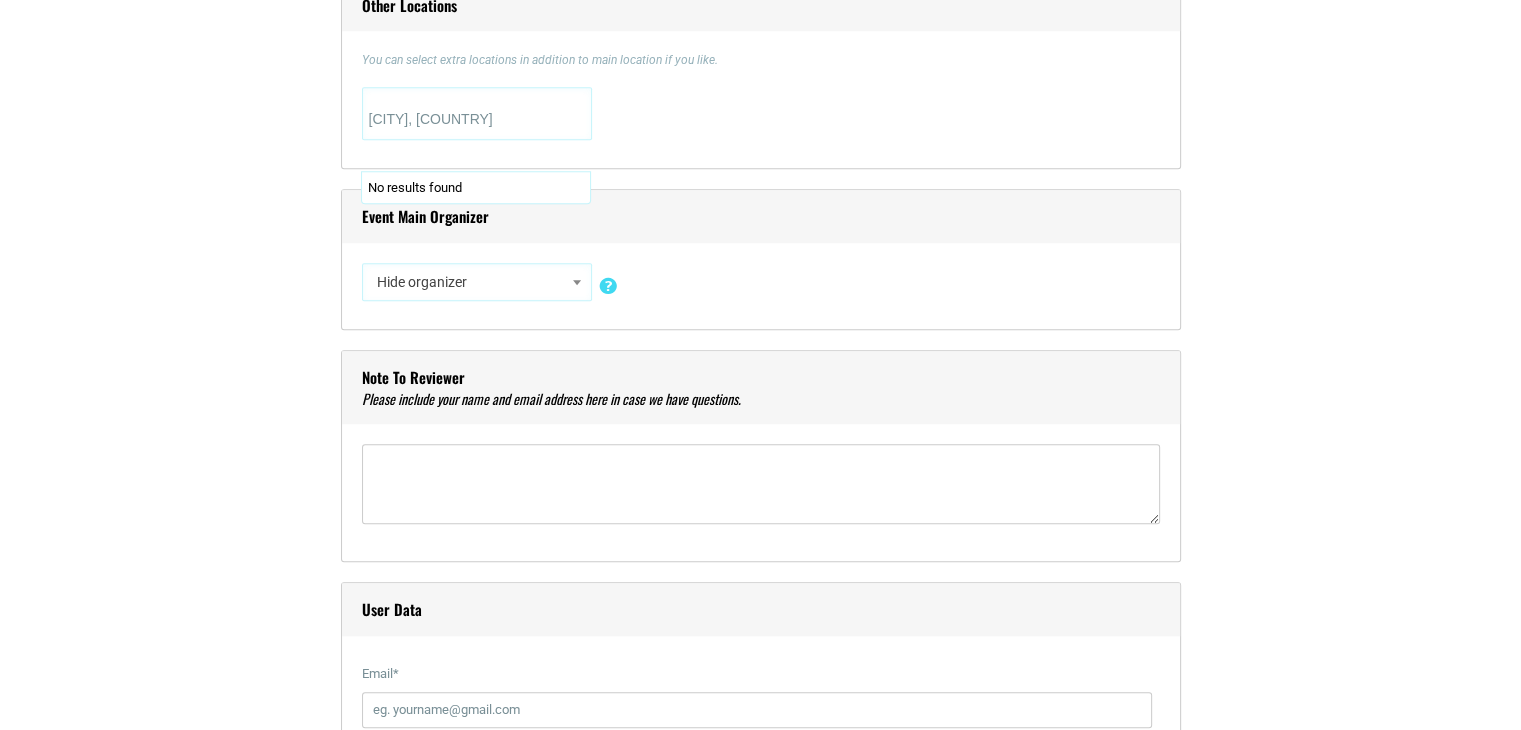 click on "Hide organizer" at bounding box center (477, 282) 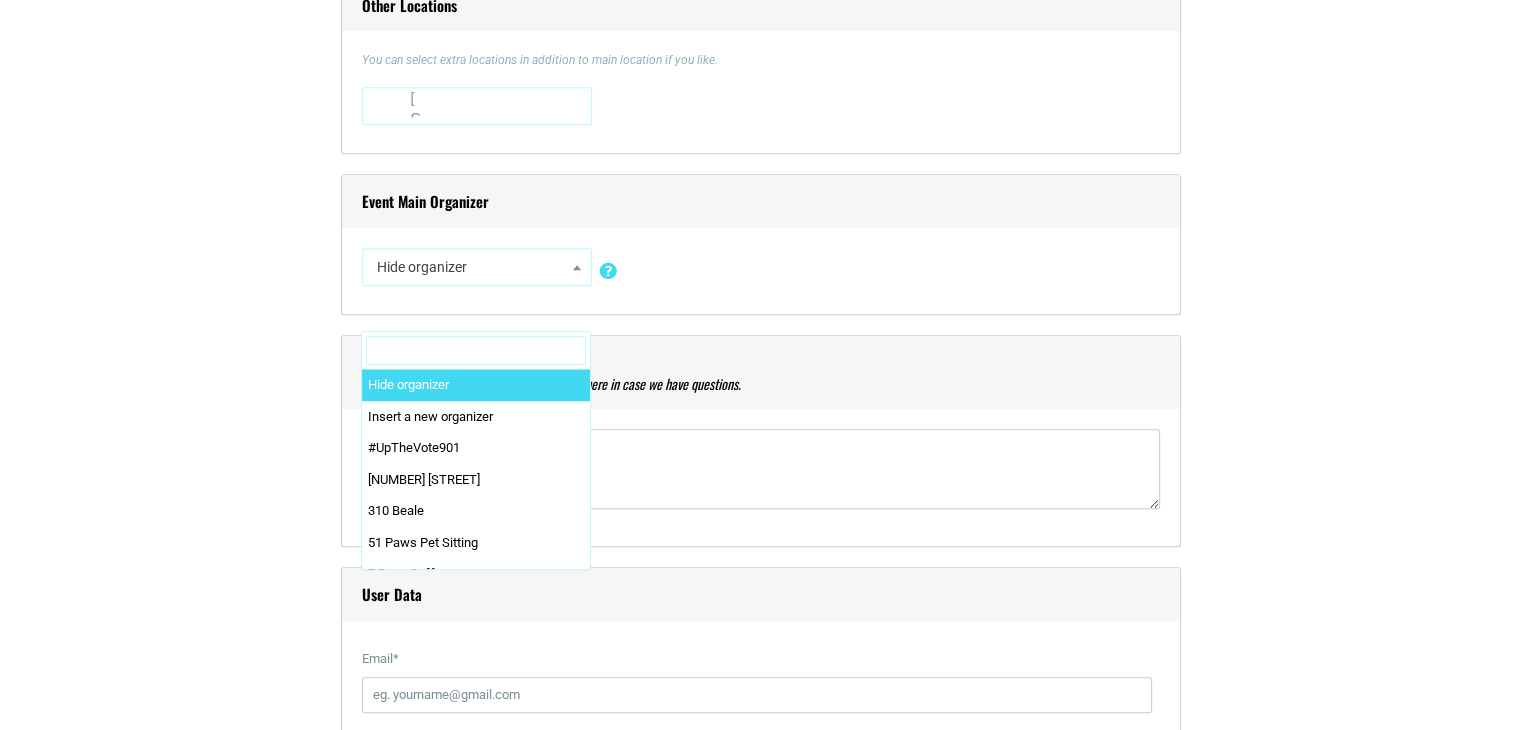 type 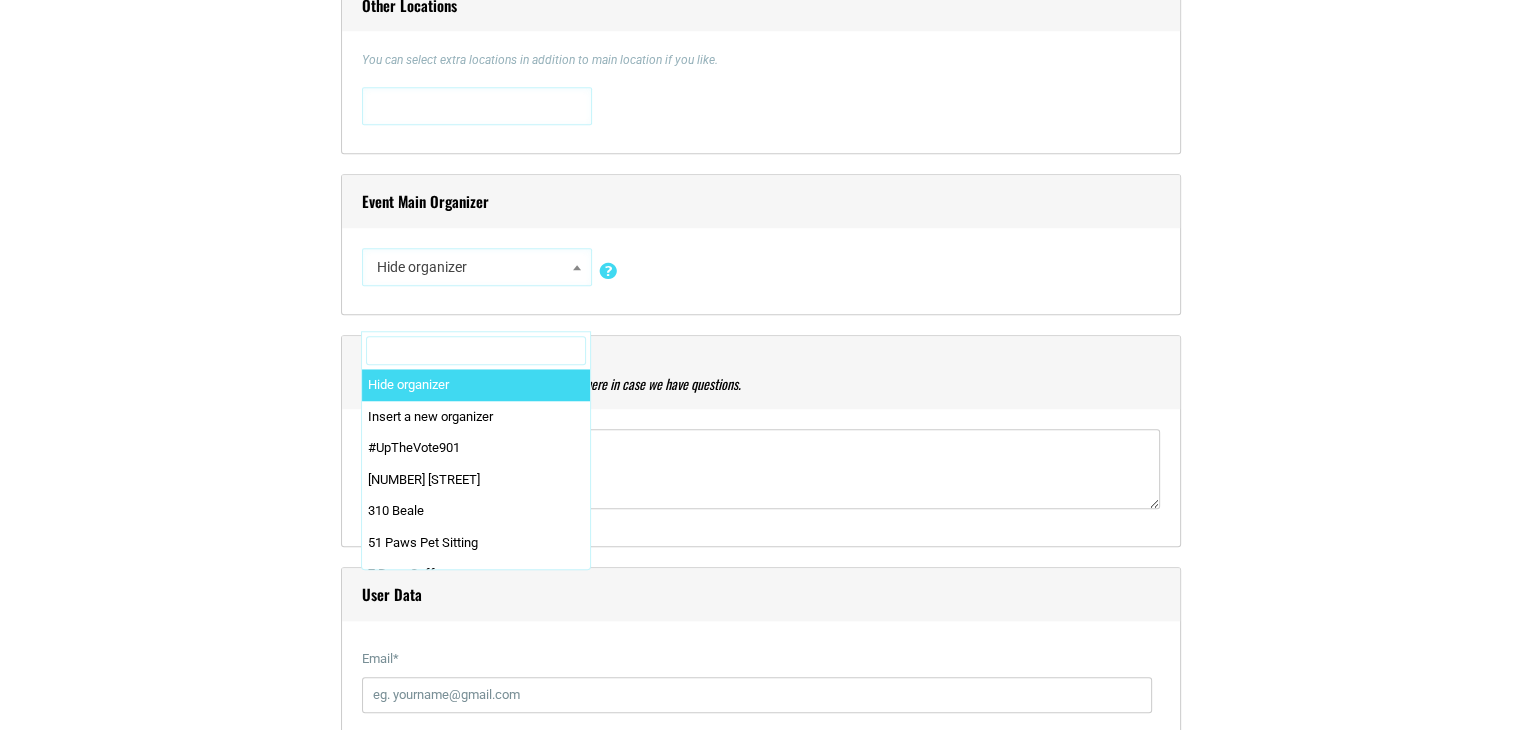 click at bounding box center [476, 351] 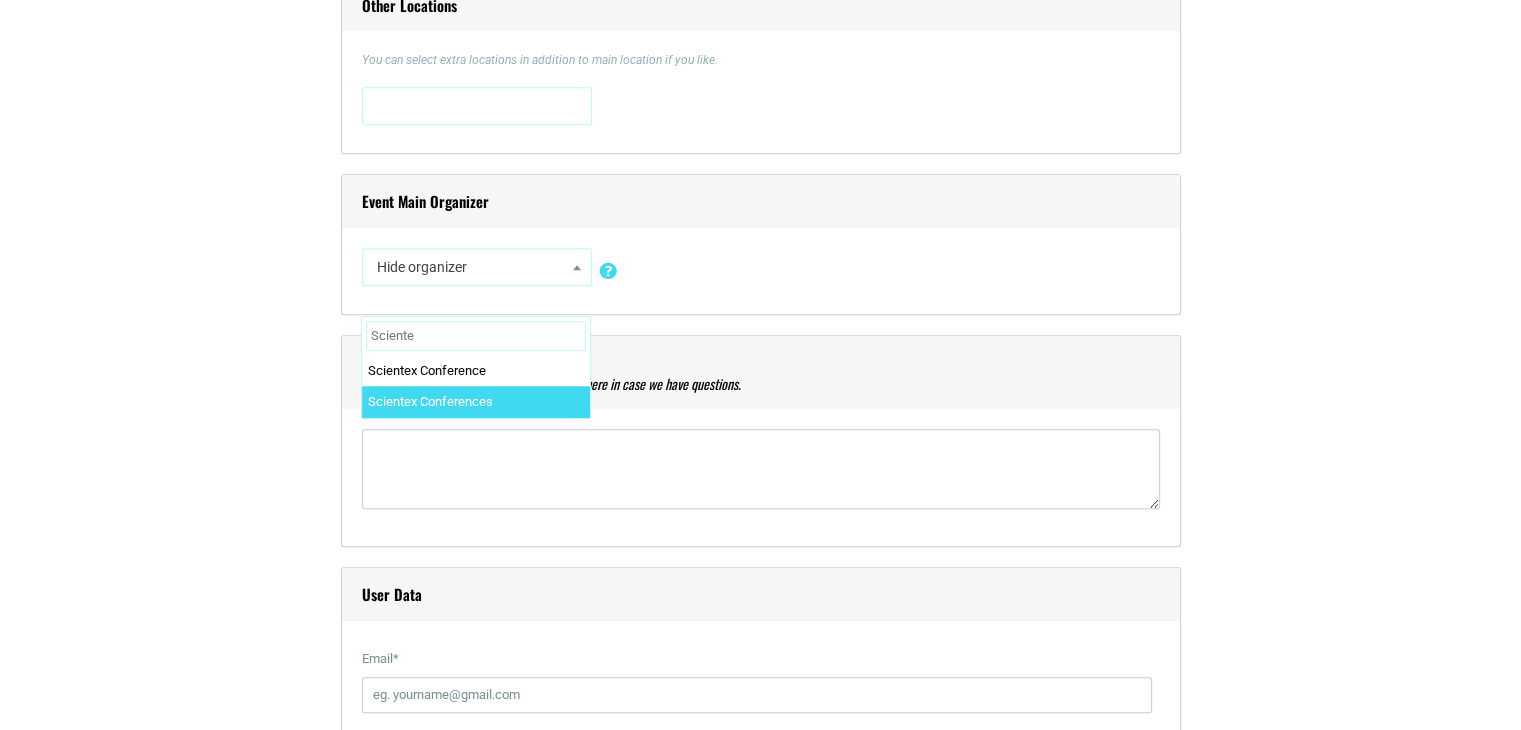type on "Sciente" 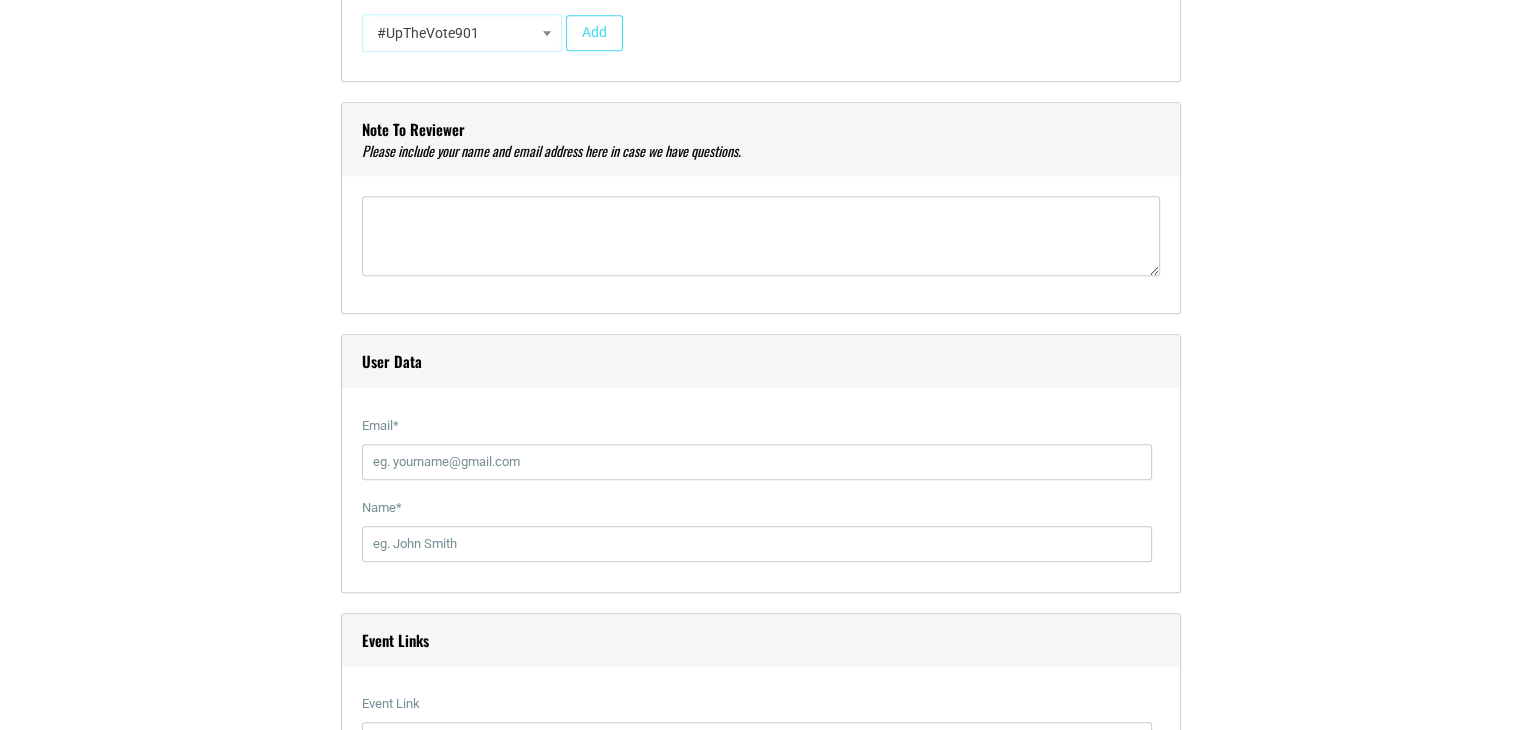 scroll, scrollTop: 2100, scrollLeft: 0, axis: vertical 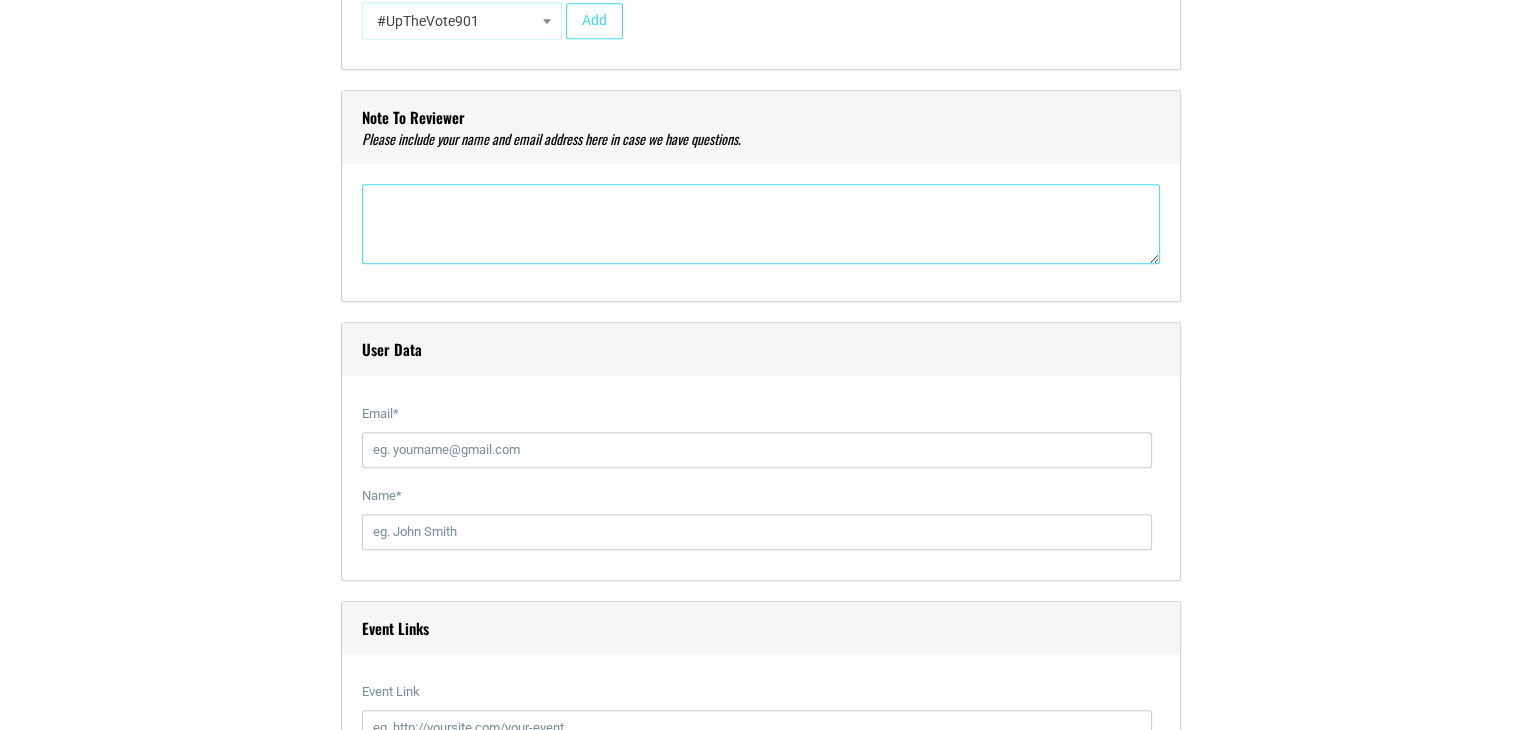 click at bounding box center [761, 224] 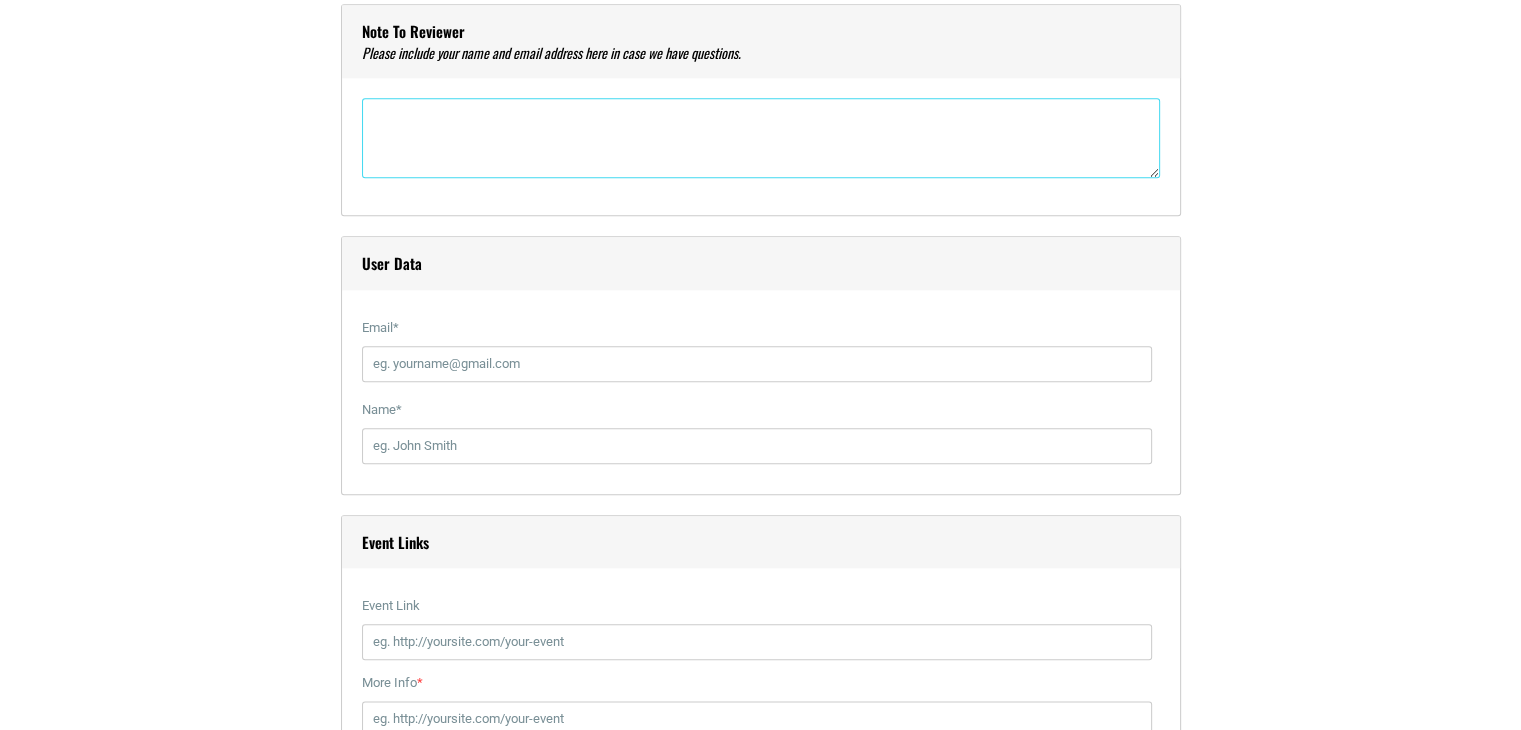 scroll, scrollTop: 2300, scrollLeft: 0, axis: vertical 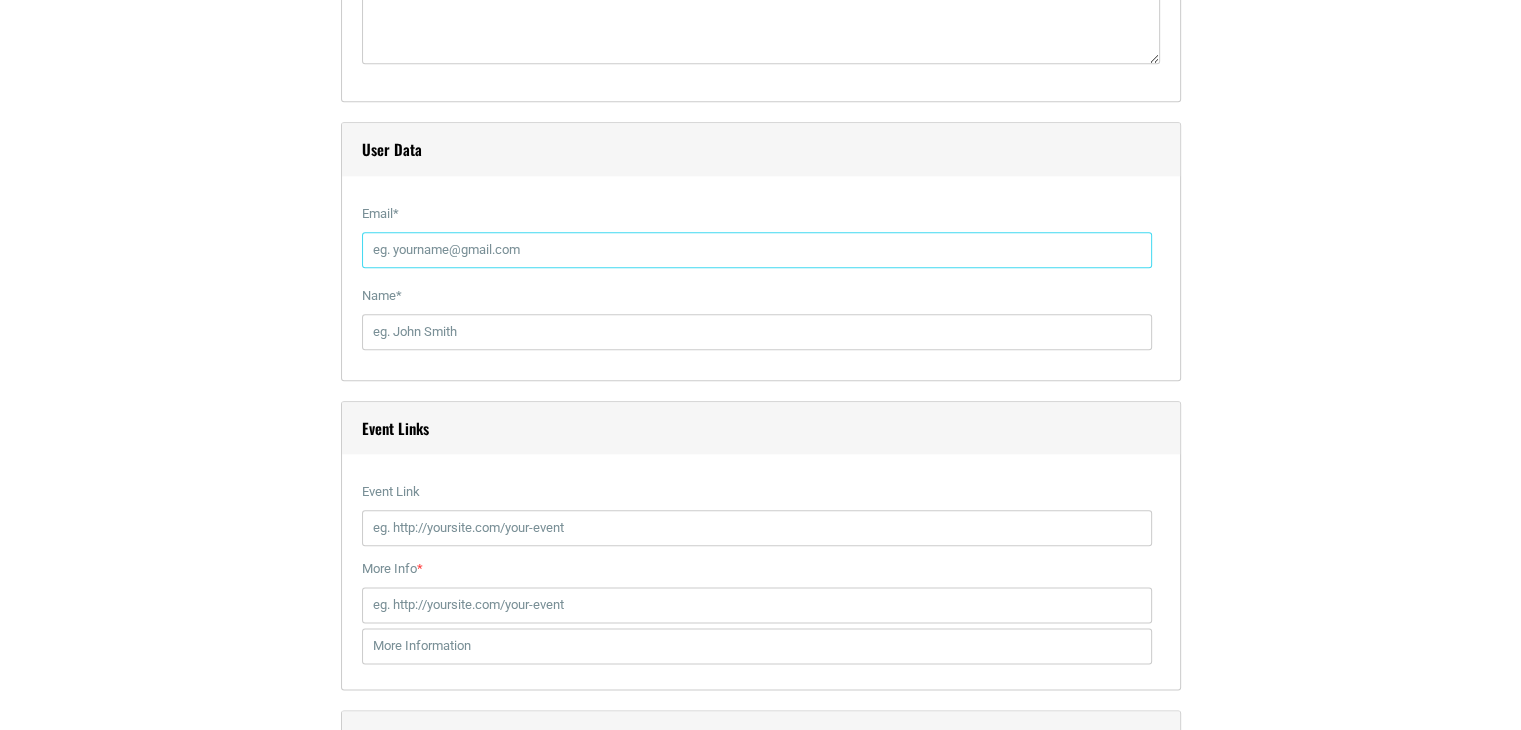 click on "Email *" at bounding box center (757, 250) 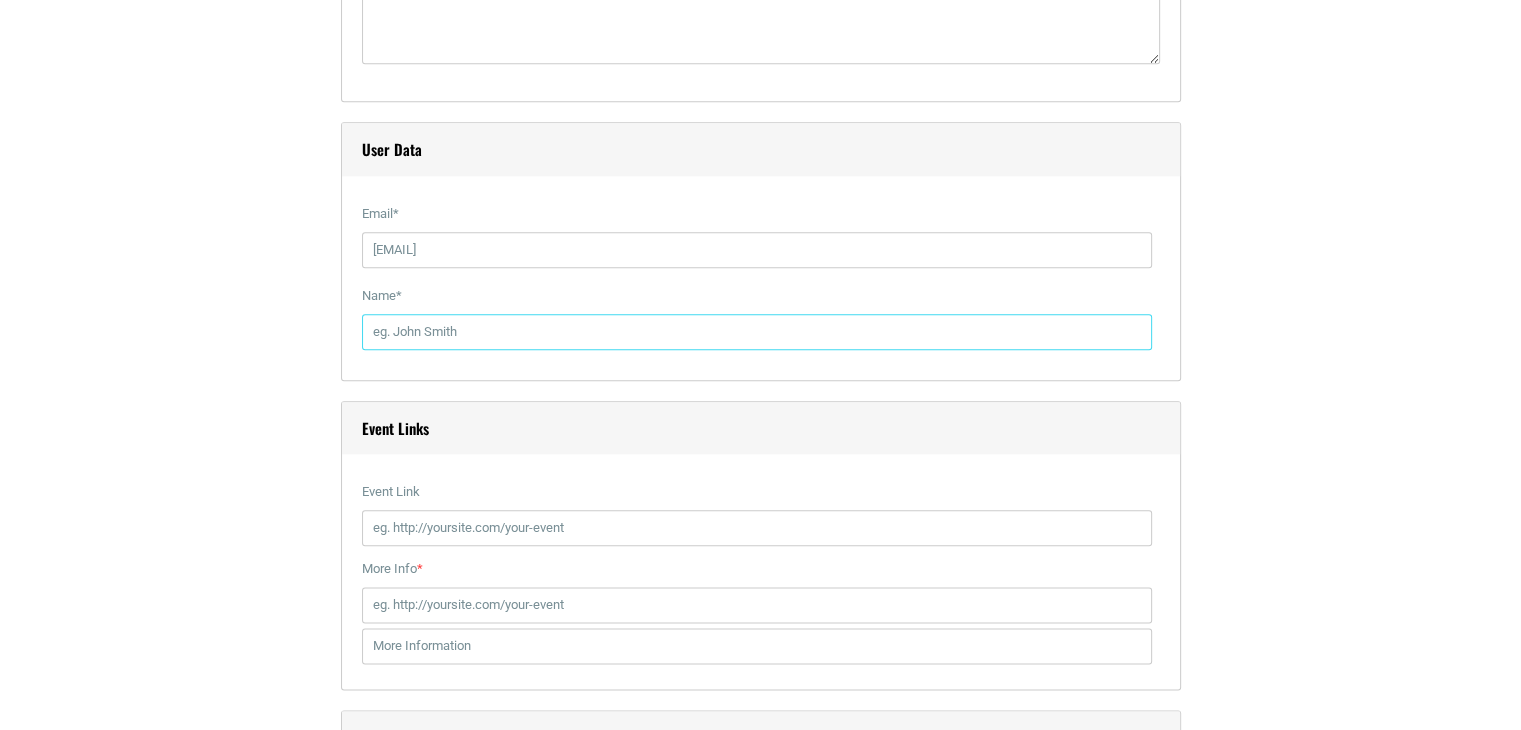 click on "Name *" at bounding box center (757, 332) 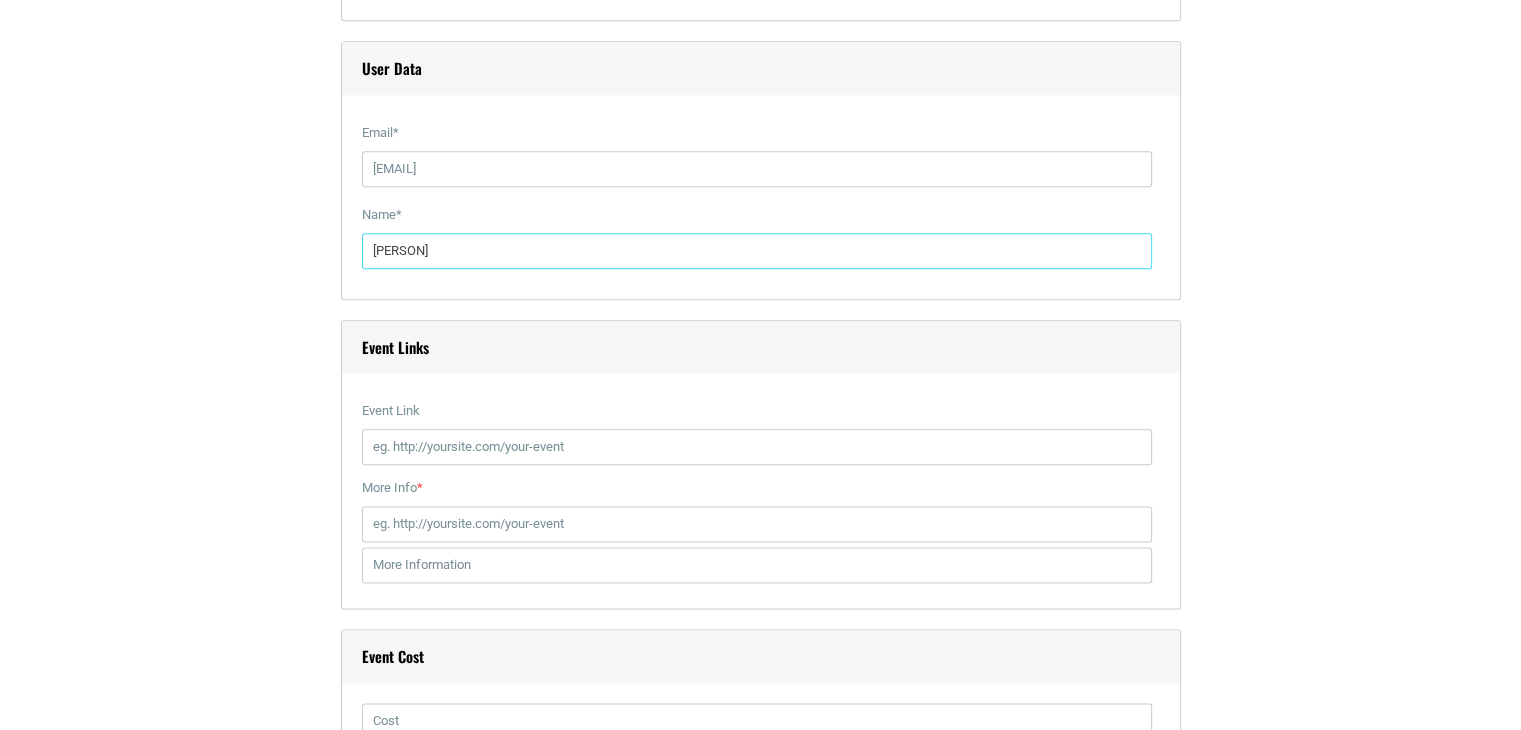 scroll, scrollTop: 2500, scrollLeft: 0, axis: vertical 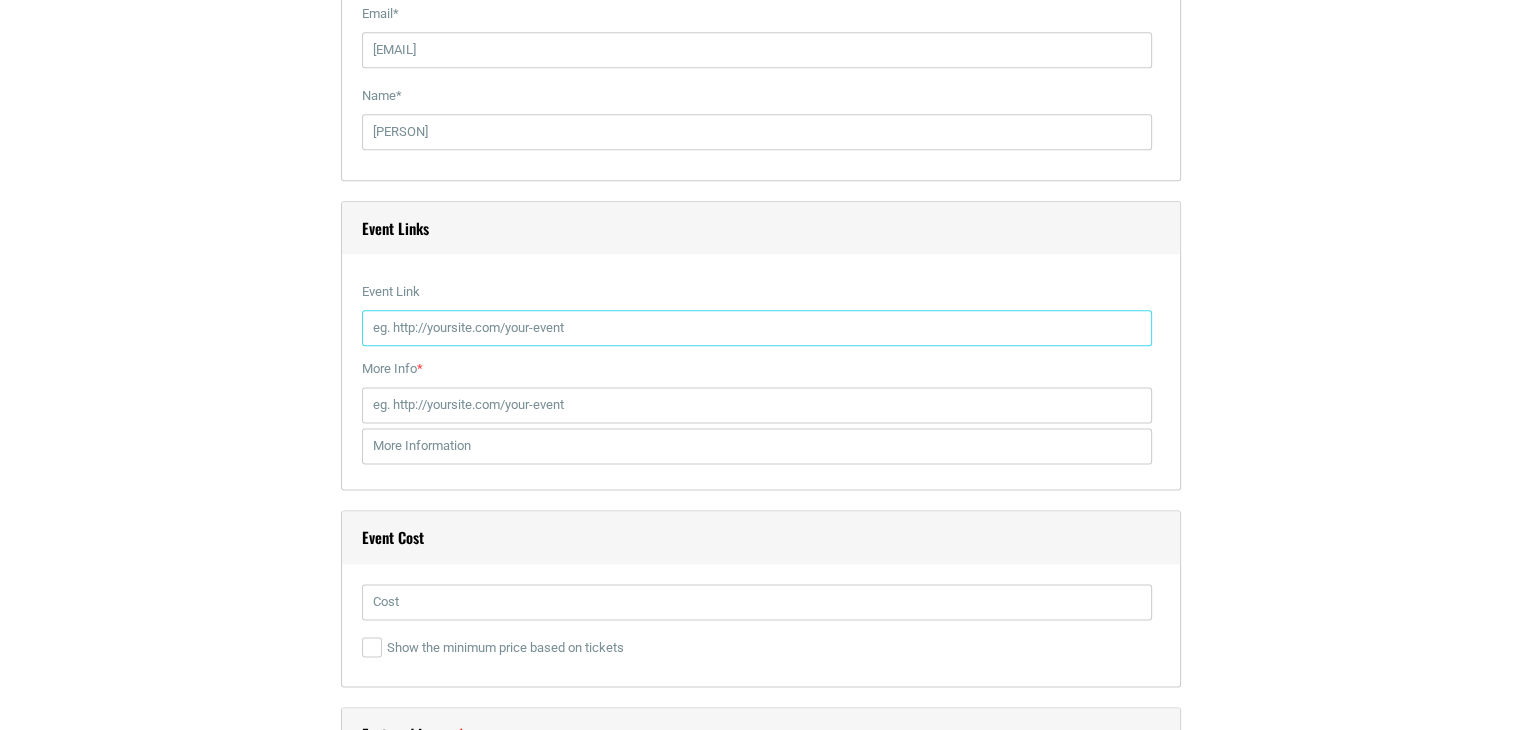click on "Event Link" at bounding box center (757, 328) 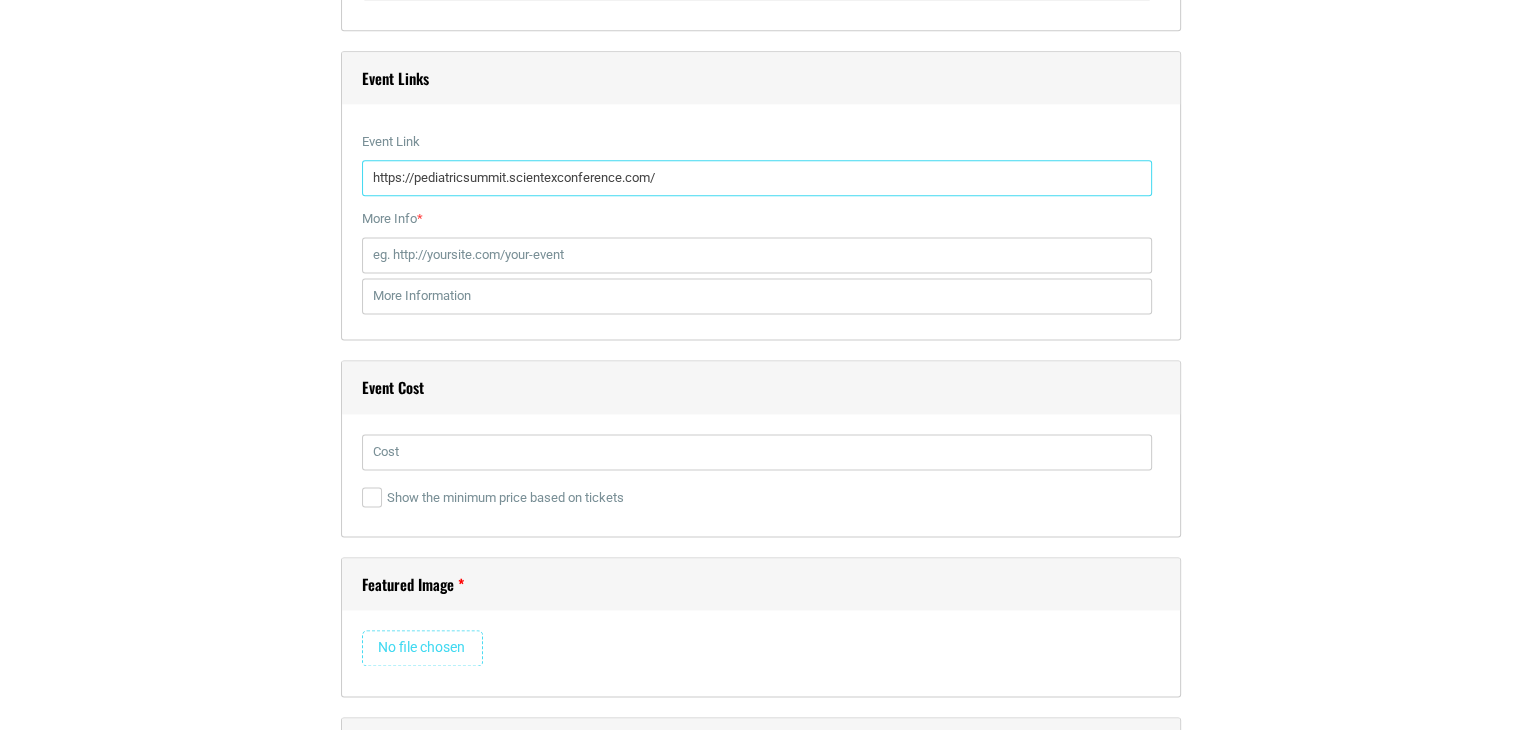scroll, scrollTop: 2700, scrollLeft: 0, axis: vertical 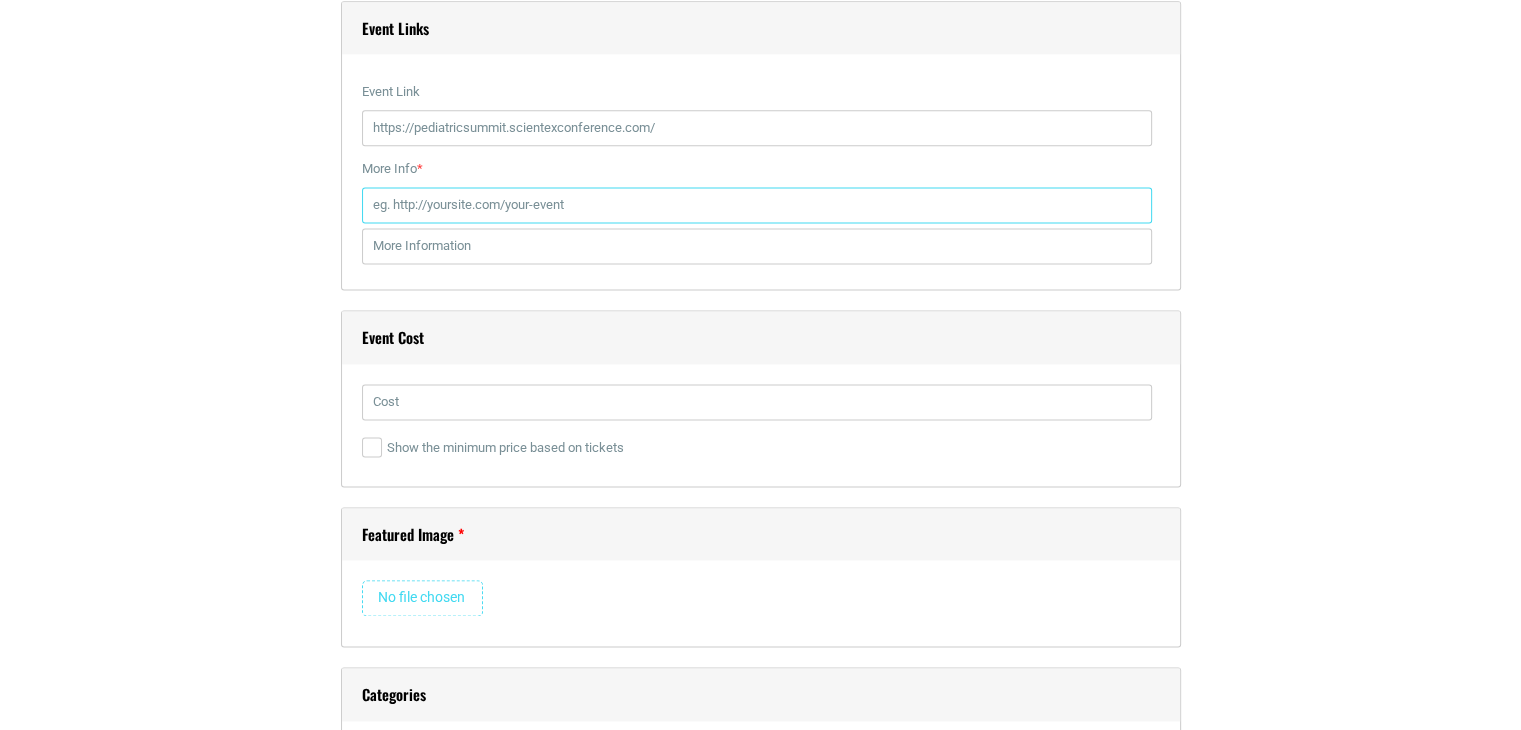 click on "More Info  *" at bounding box center (757, 205) 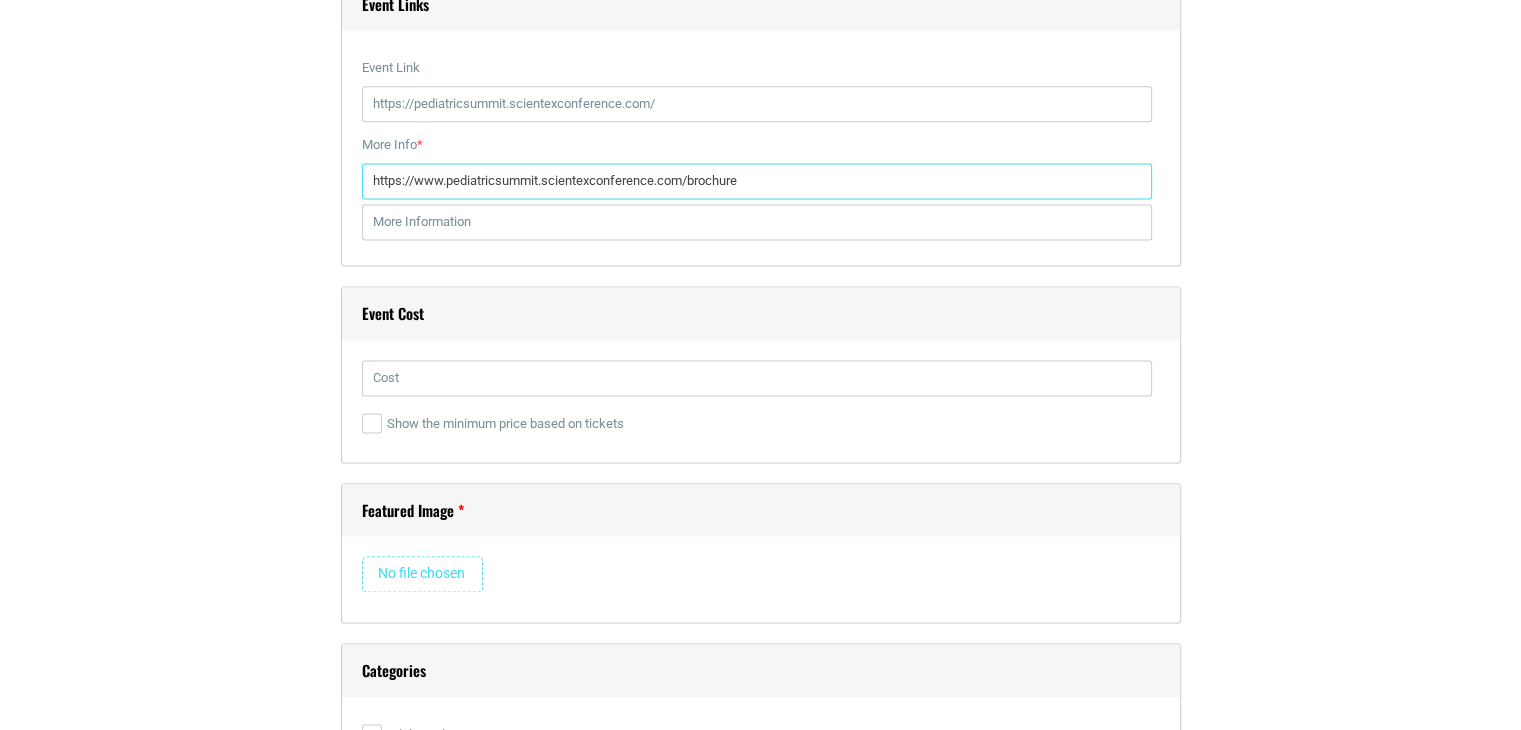 scroll, scrollTop: 2900, scrollLeft: 0, axis: vertical 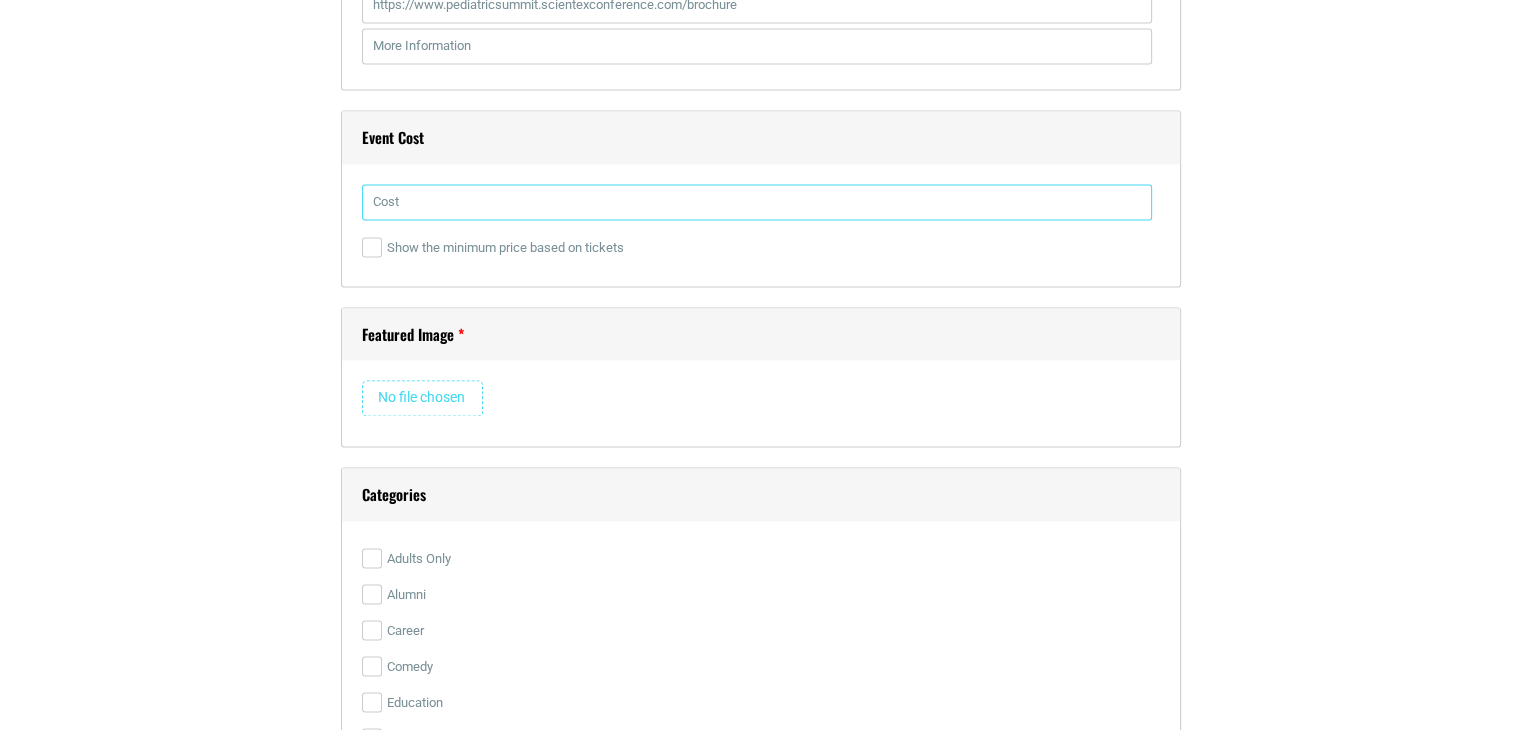 click at bounding box center (757, 202) 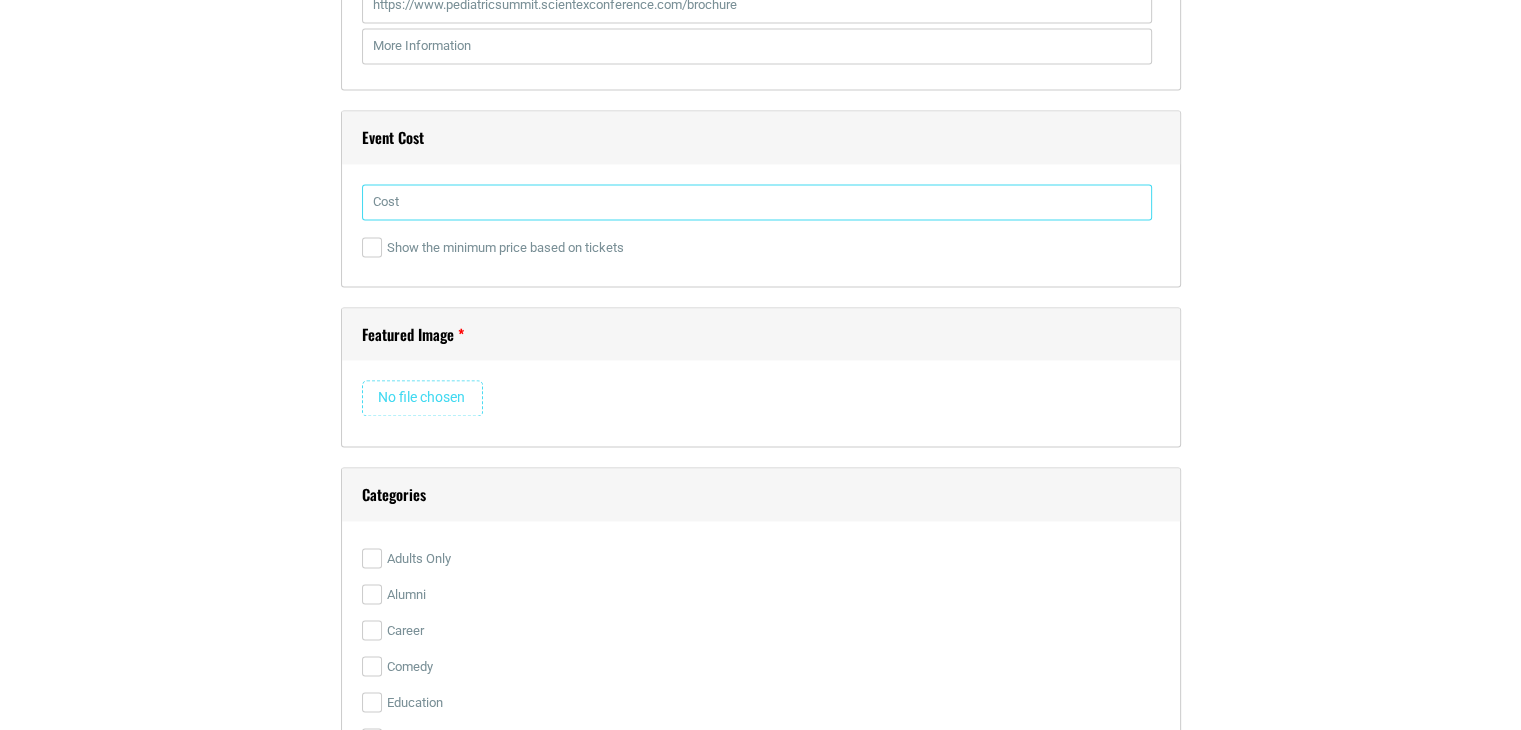 type on "499$" 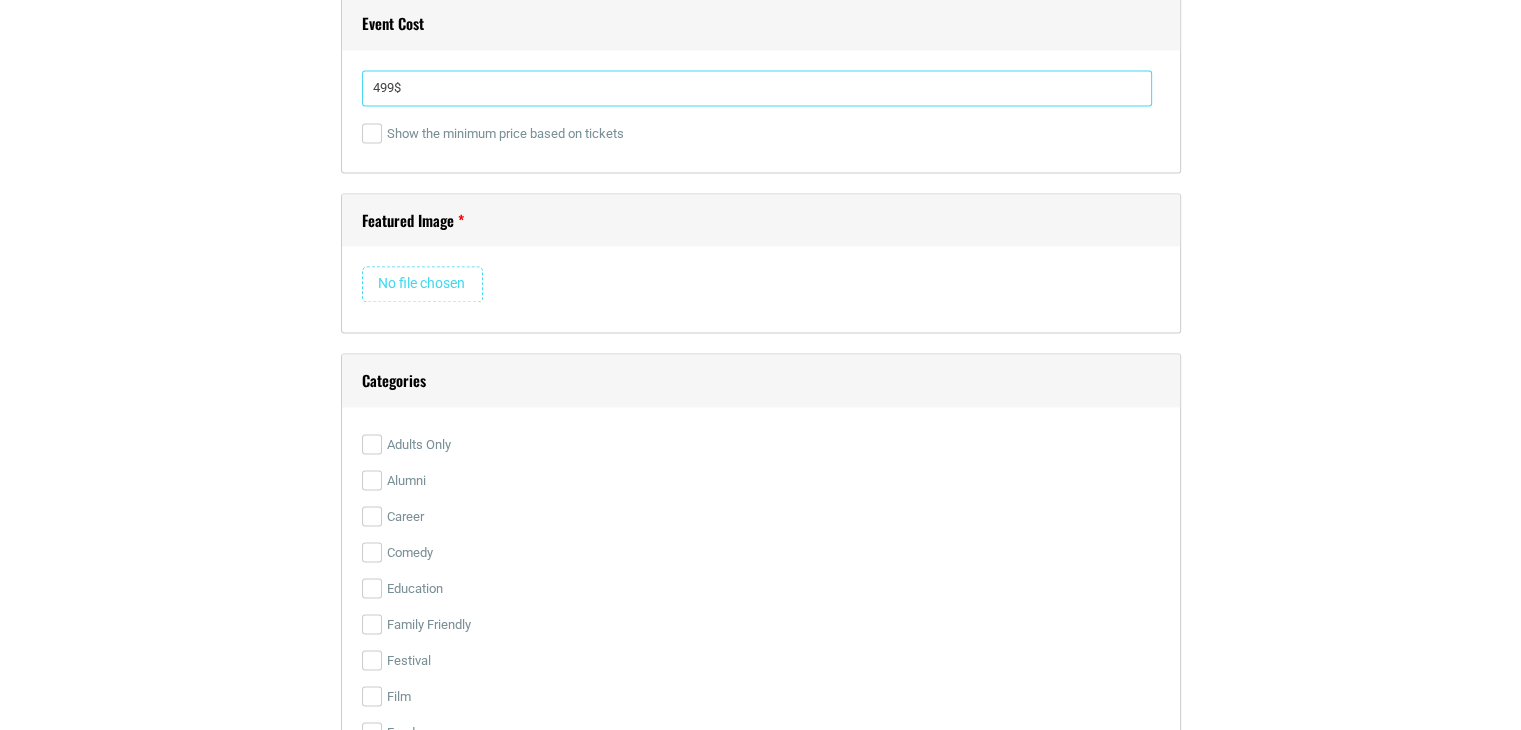 scroll, scrollTop: 3100, scrollLeft: 0, axis: vertical 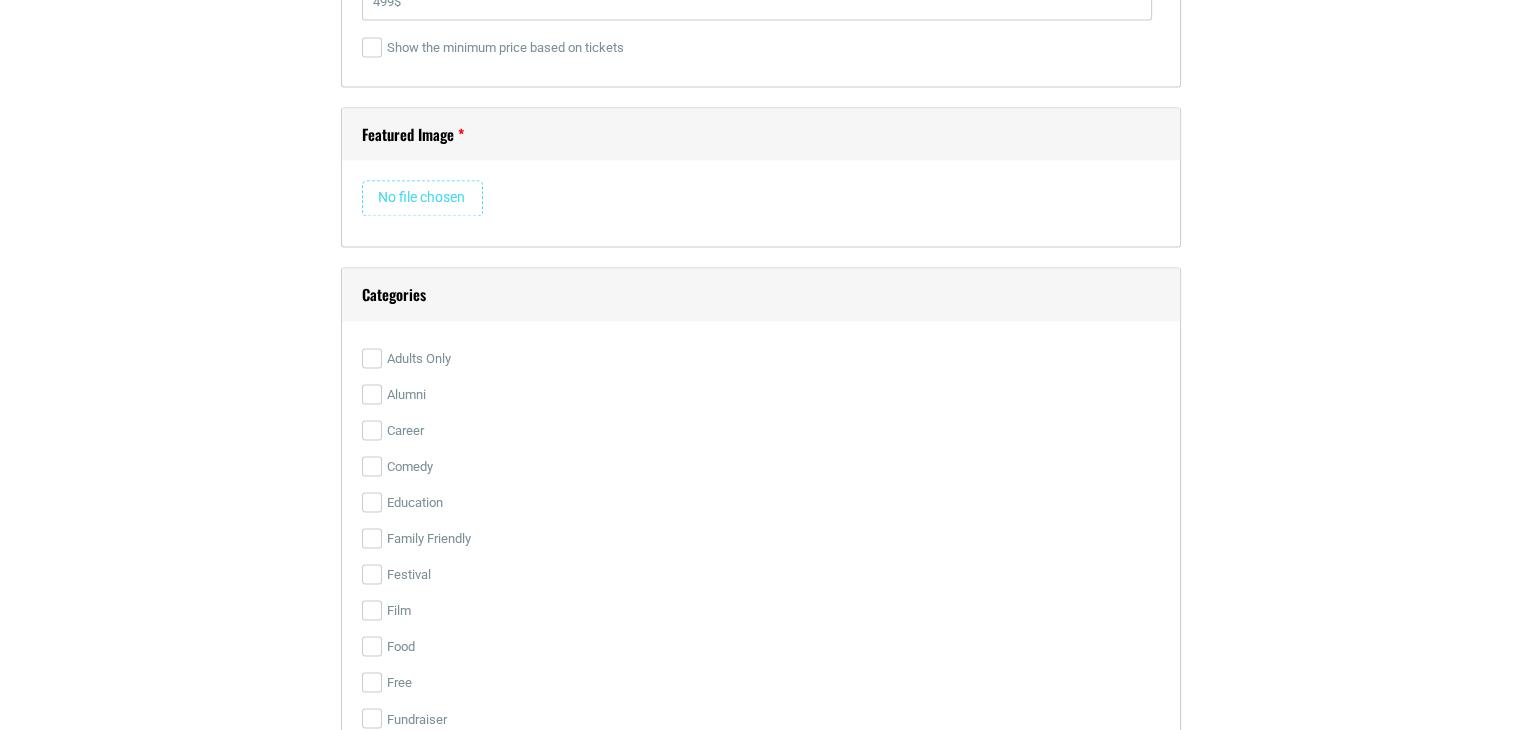 click at bounding box center [422, 198] 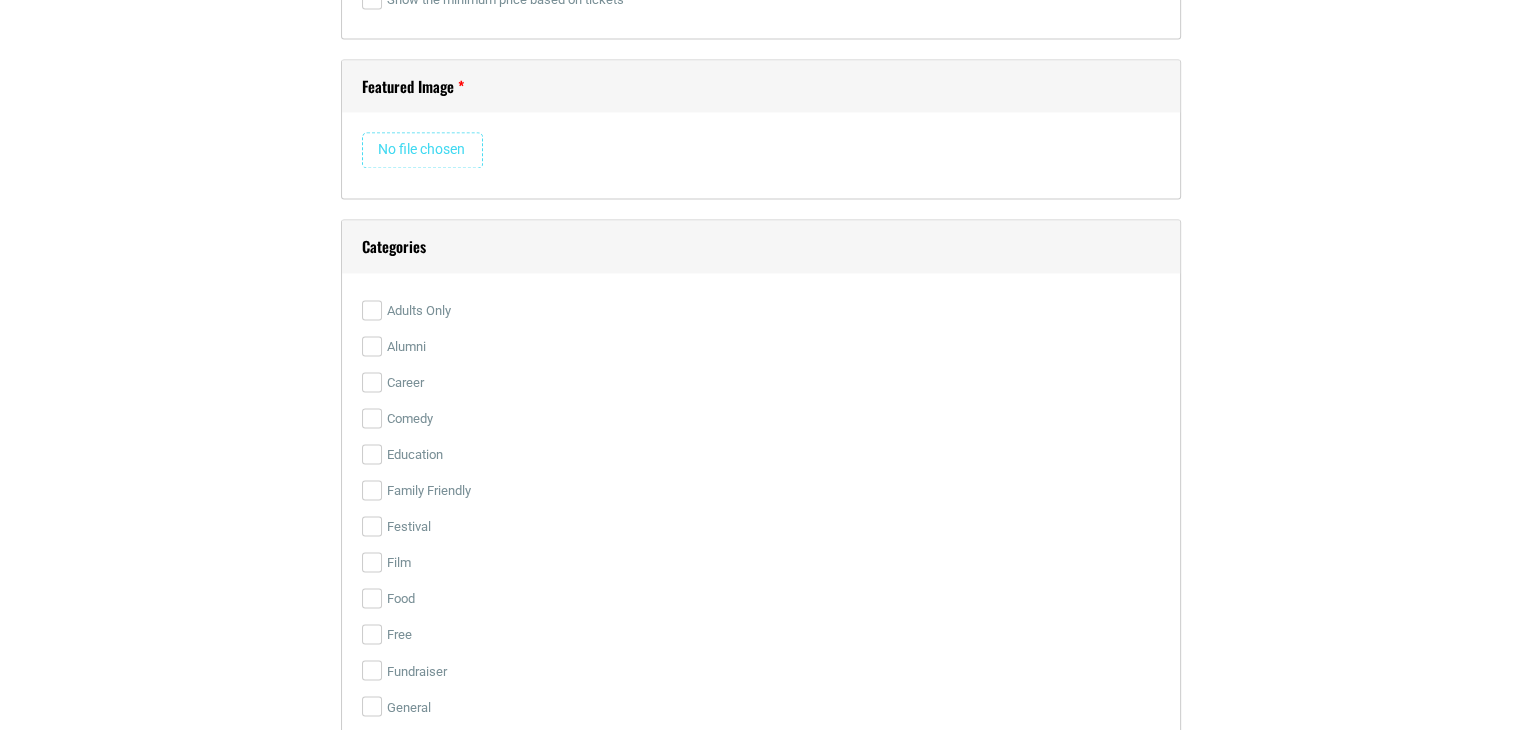 scroll, scrollTop: 3300, scrollLeft: 0, axis: vertical 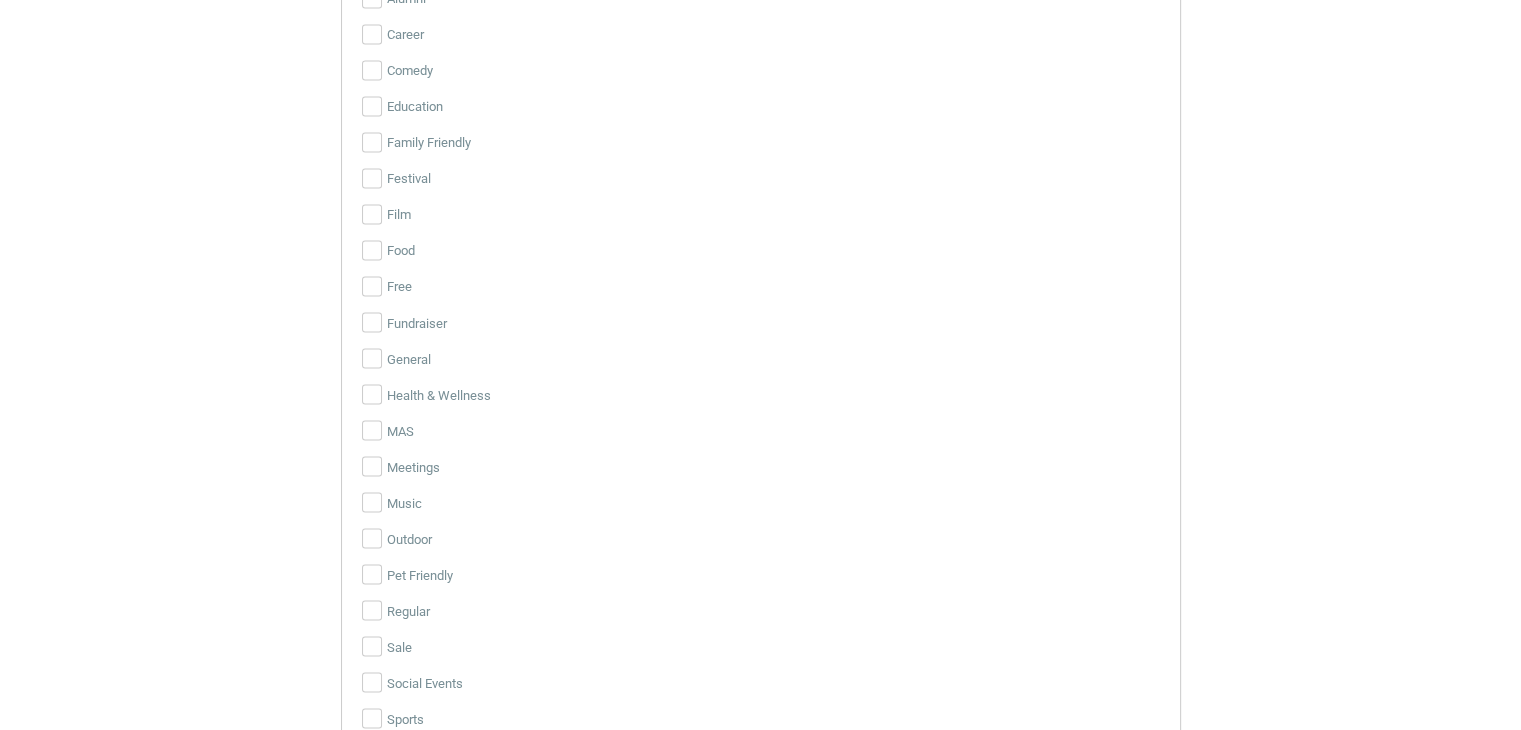 type 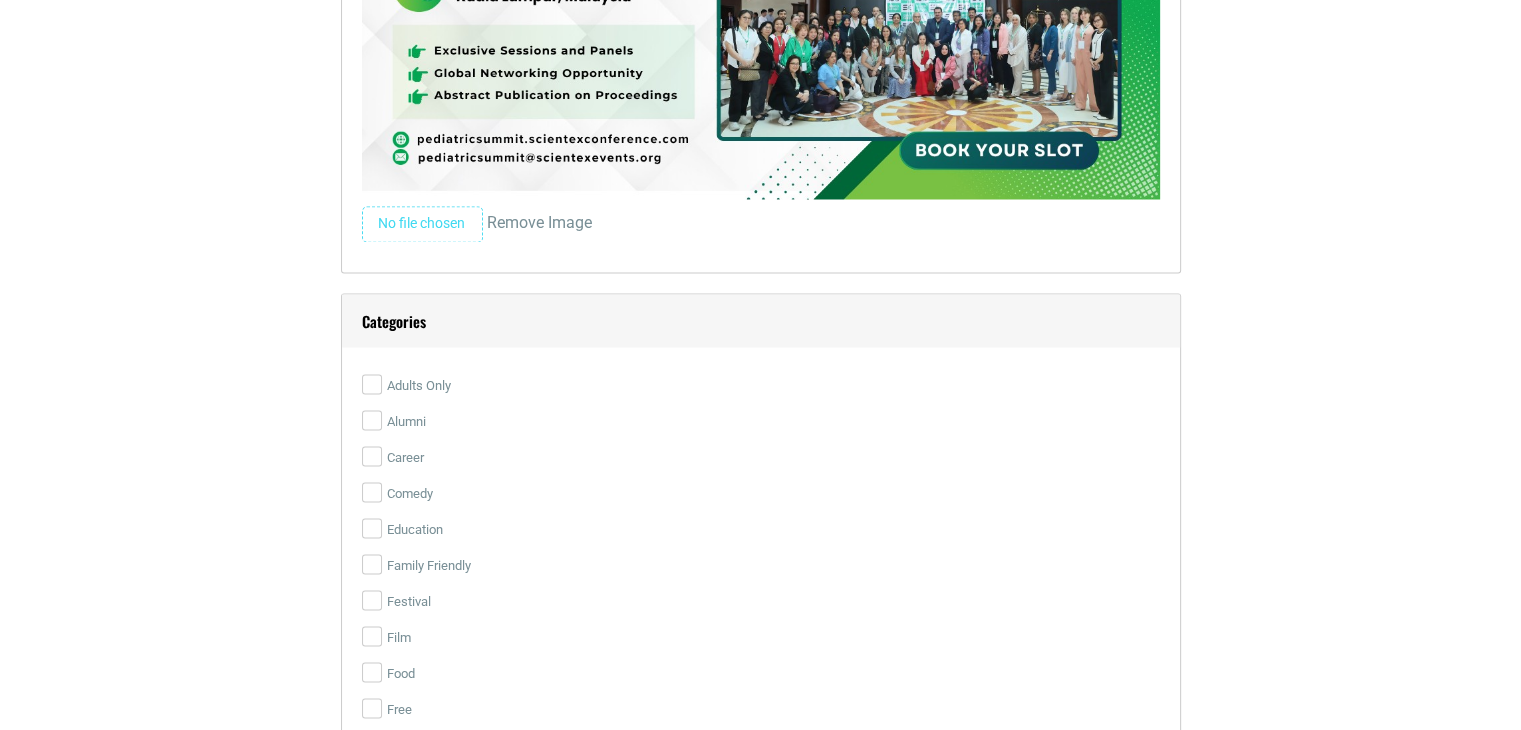 scroll, scrollTop: 3924, scrollLeft: 0, axis: vertical 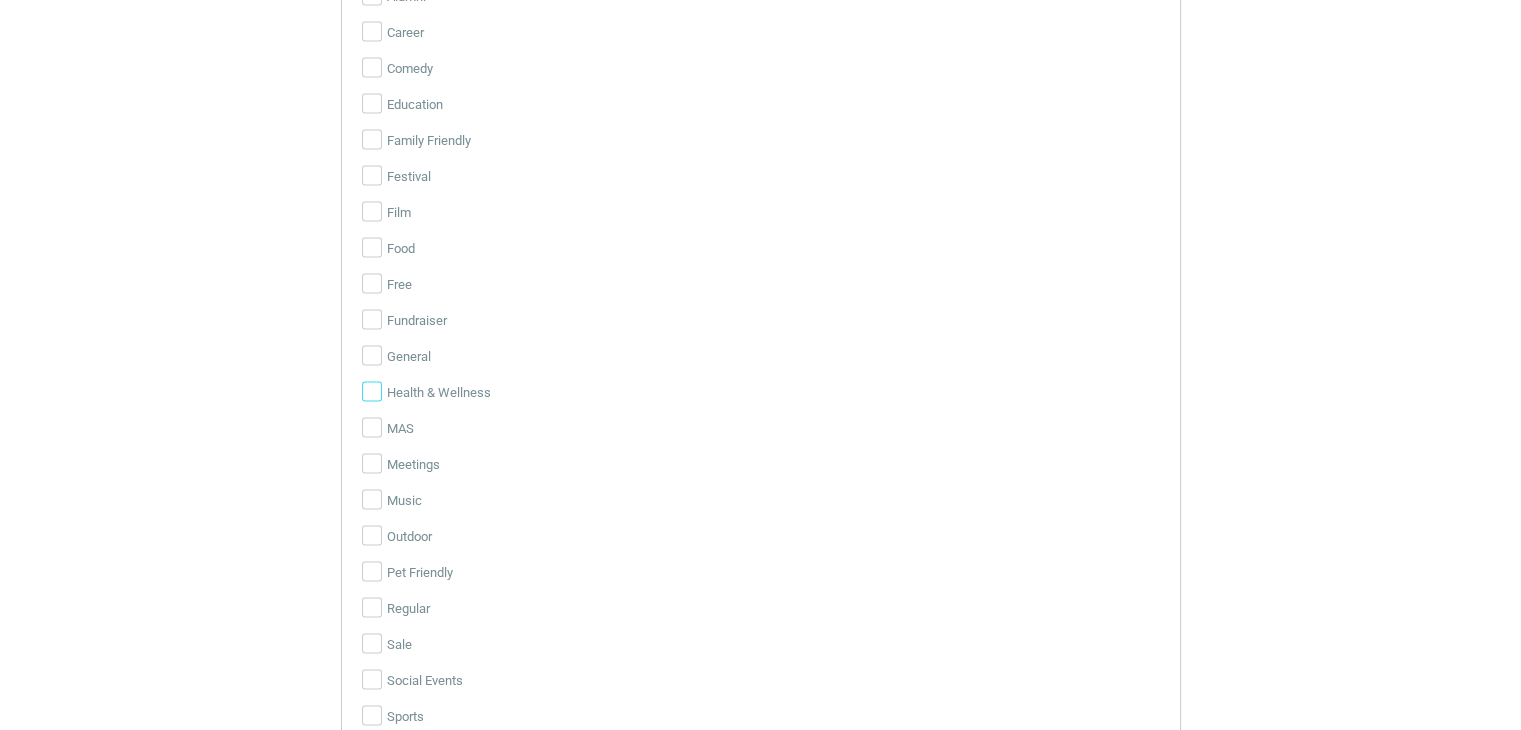 click on "Health & Wellness" at bounding box center (372, 392) 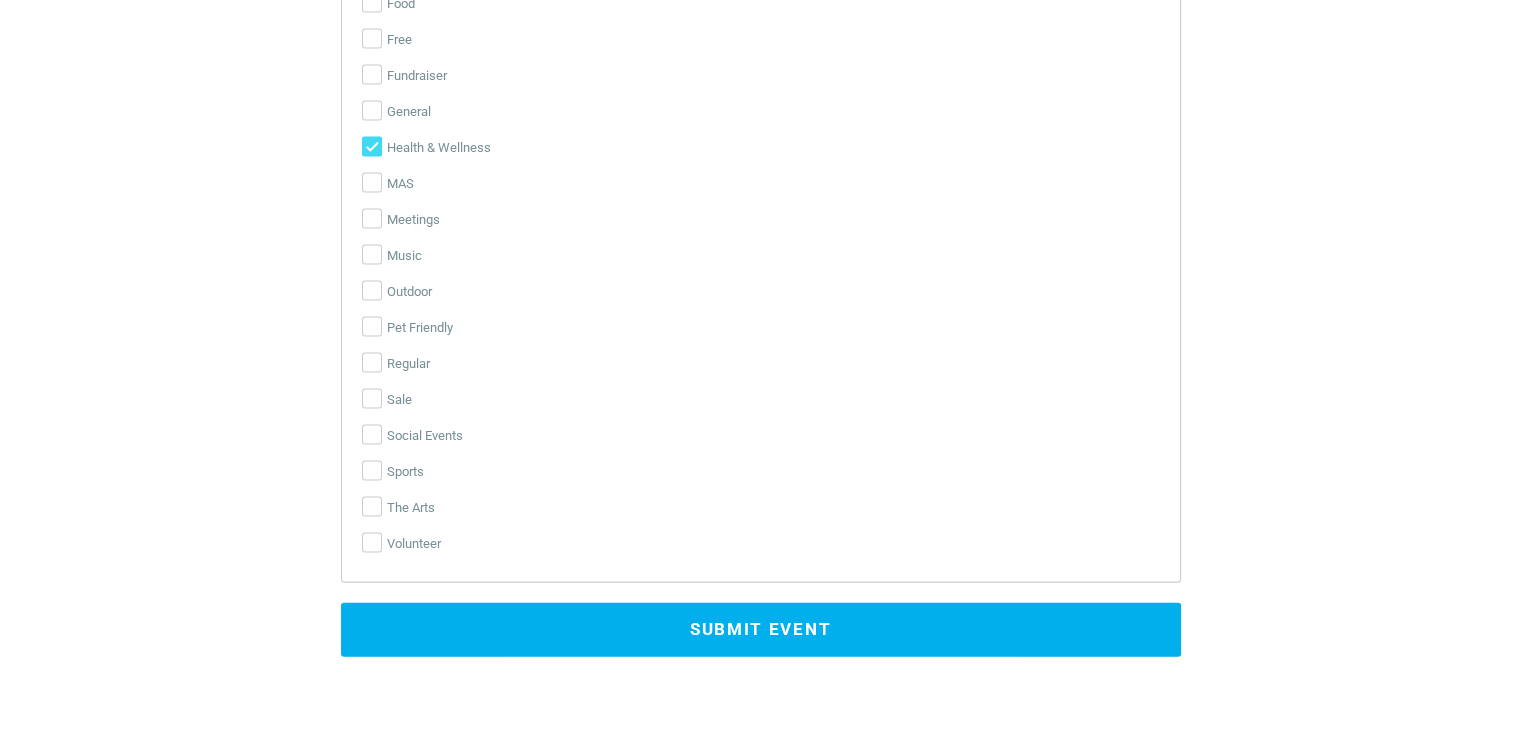 scroll, scrollTop: 3724, scrollLeft: 0, axis: vertical 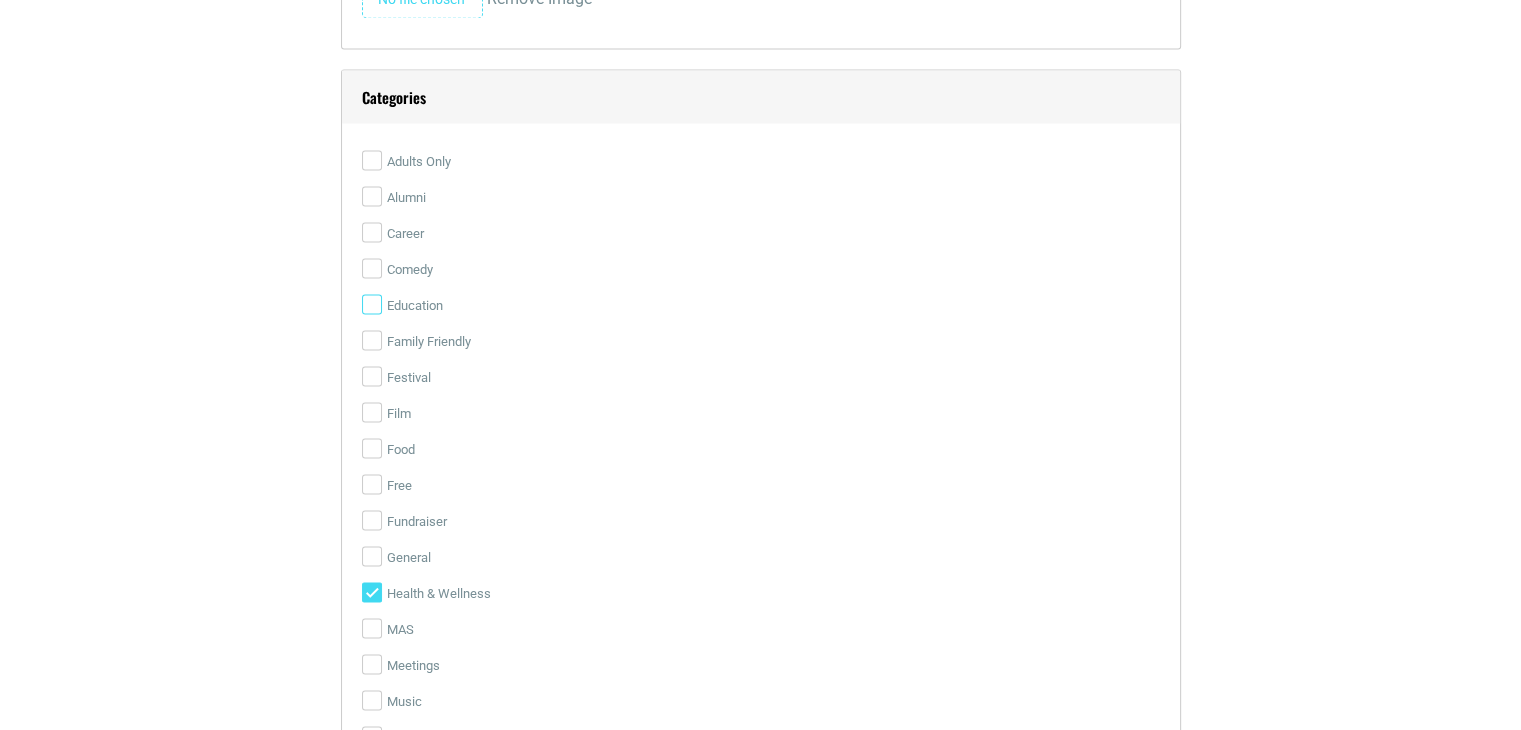 click on "Education" at bounding box center (372, 304) 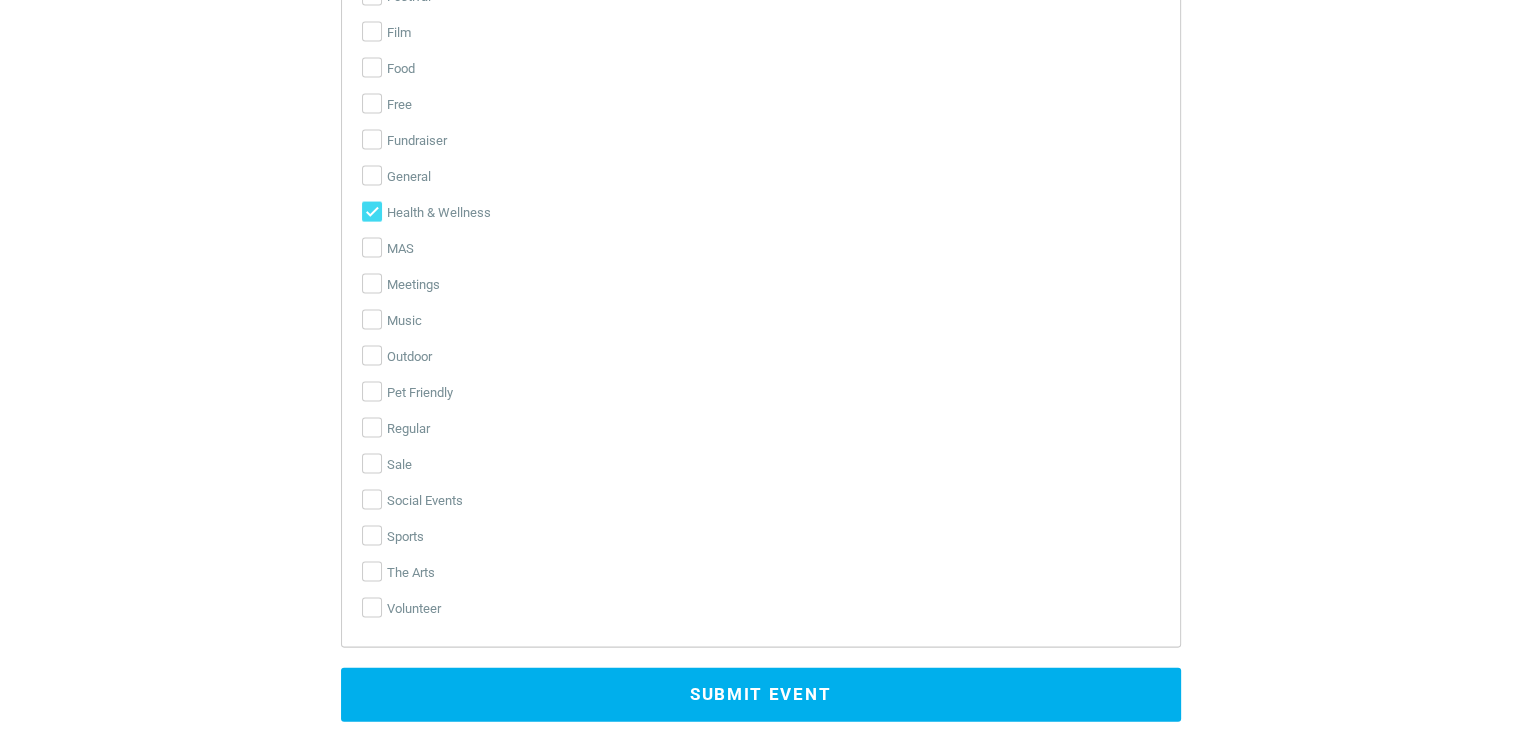 scroll, scrollTop: 4124, scrollLeft: 0, axis: vertical 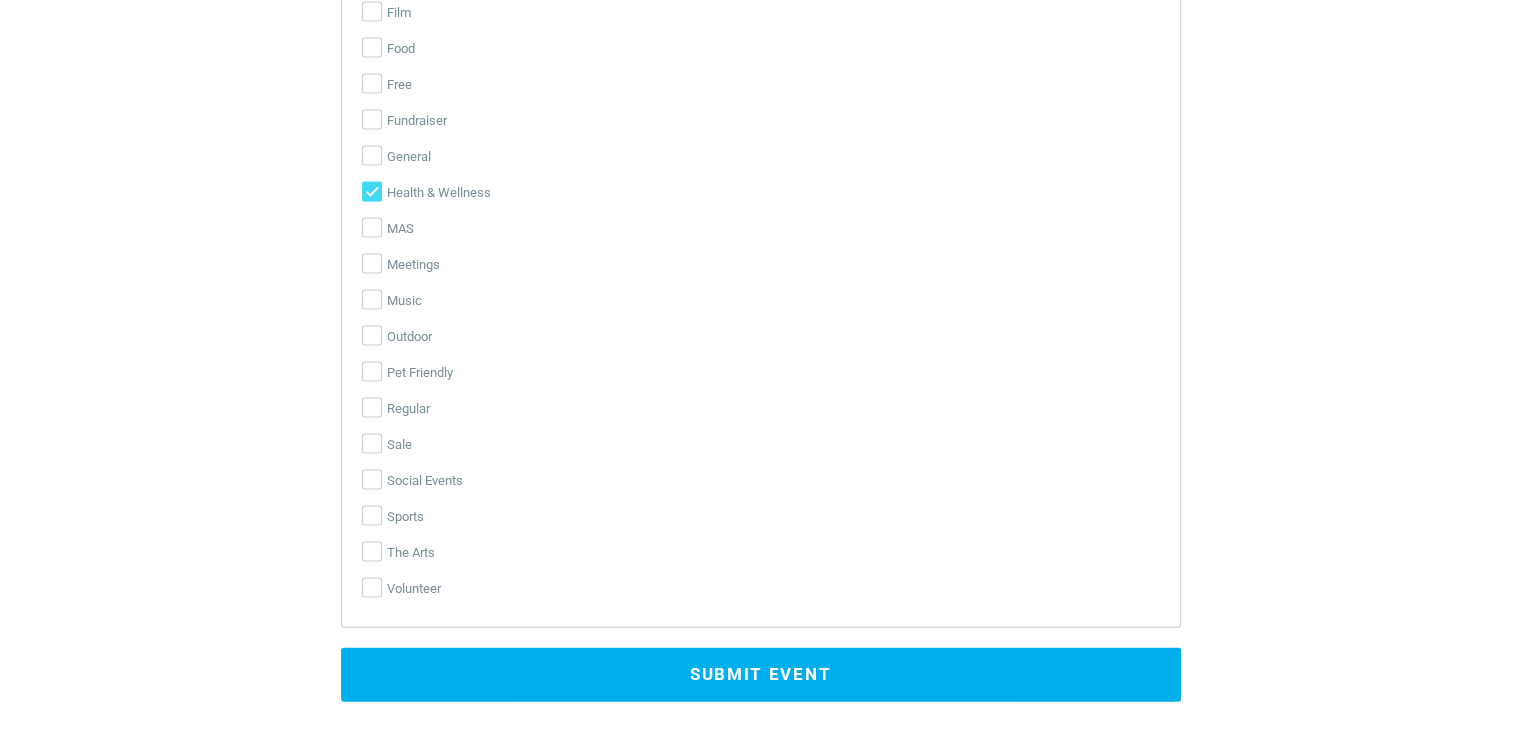click on "Submit Event" at bounding box center (761, 675) 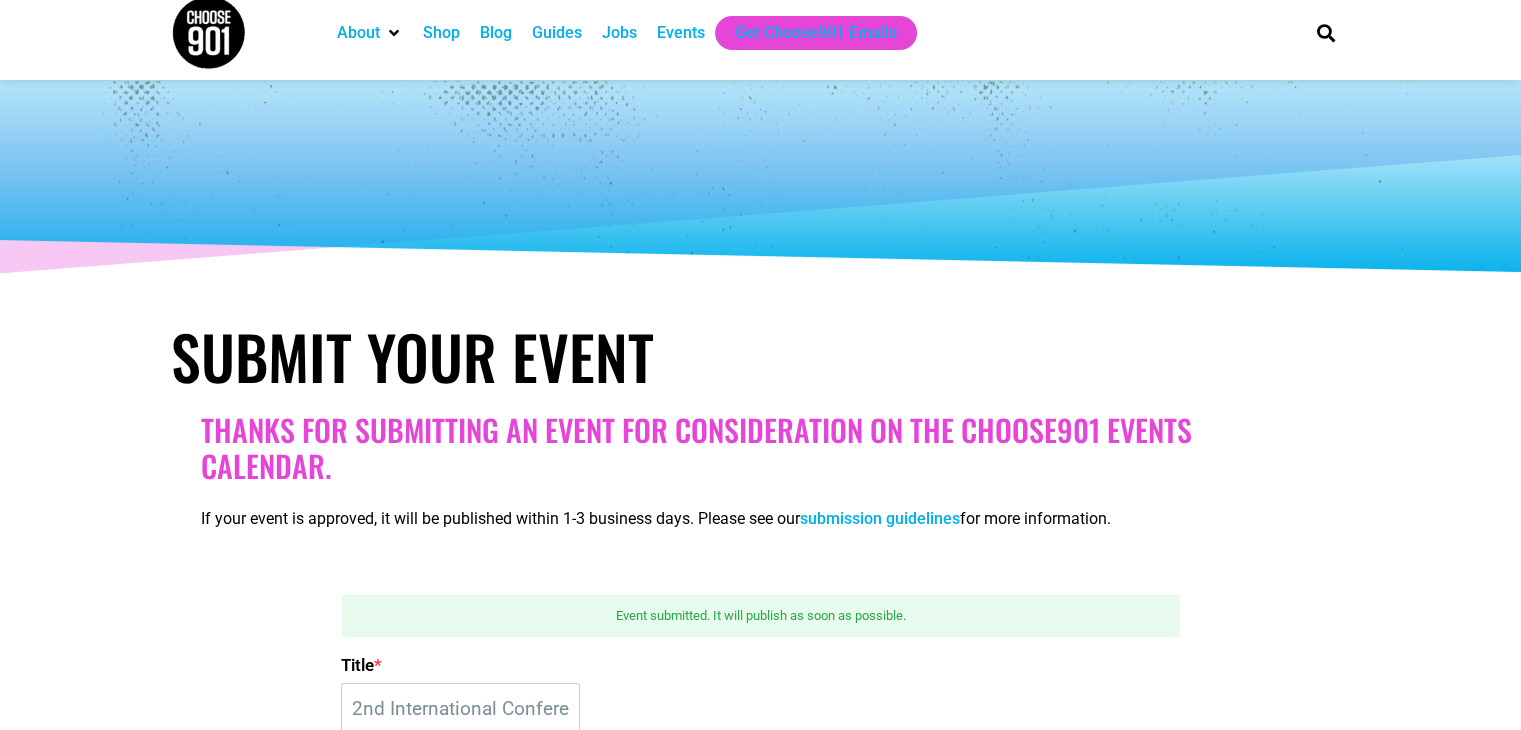 scroll, scrollTop: 0, scrollLeft: 0, axis: both 